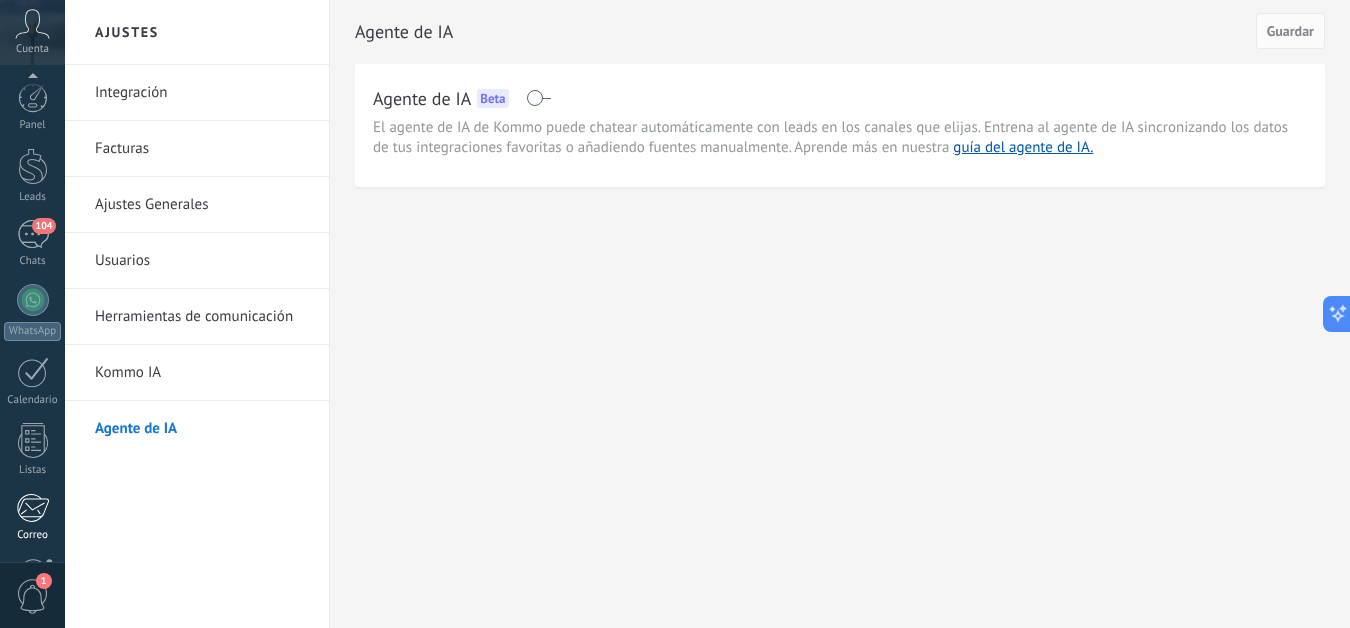 scroll, scrollTop: 0, scrollLeft: 0, axis: both 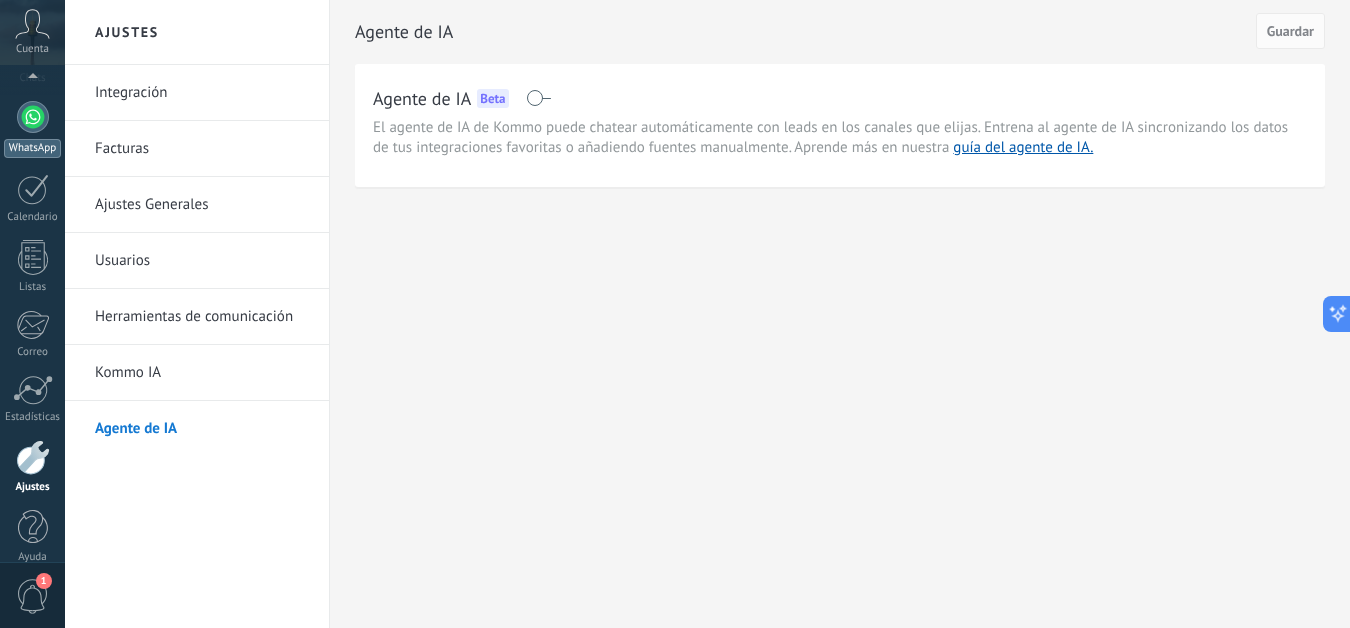 click at bounding box center (33, 117) 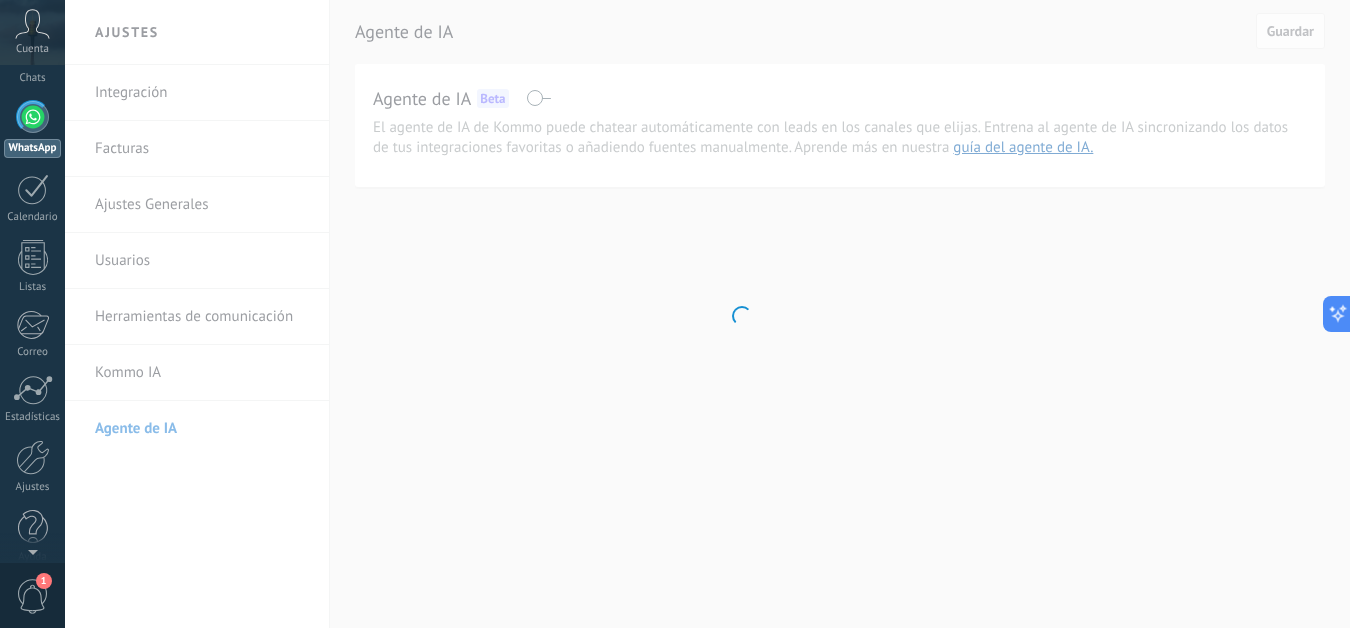 scroll, scrollTop: 0, scrollLeft: 0, axis: both 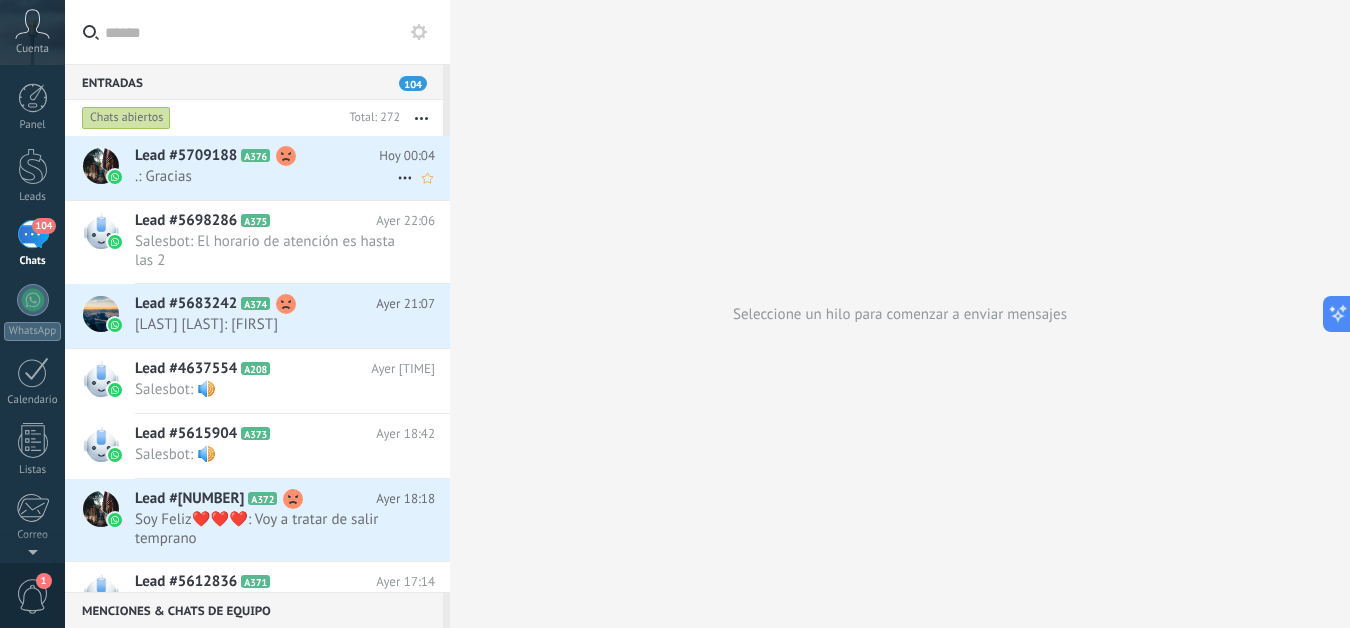 click on ".: Gracias" at bounding box center (266, 176) 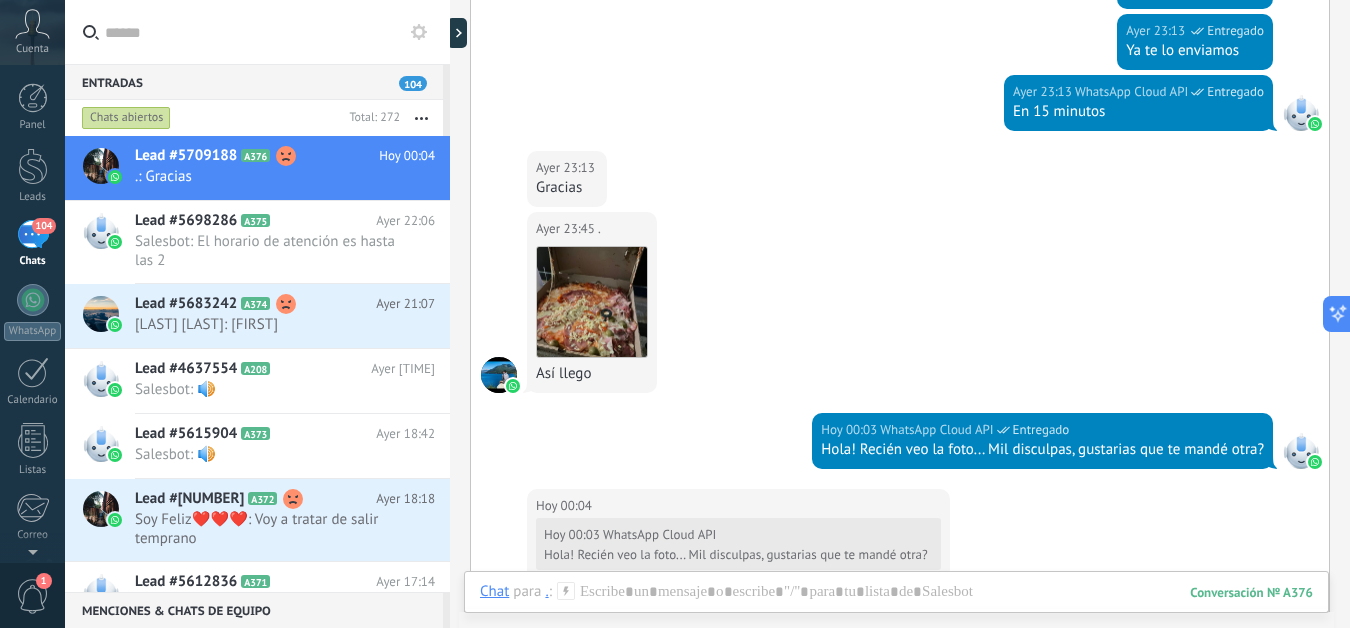 scroll, scrollTop: 596, scrollLeft: 0, axis: vertical 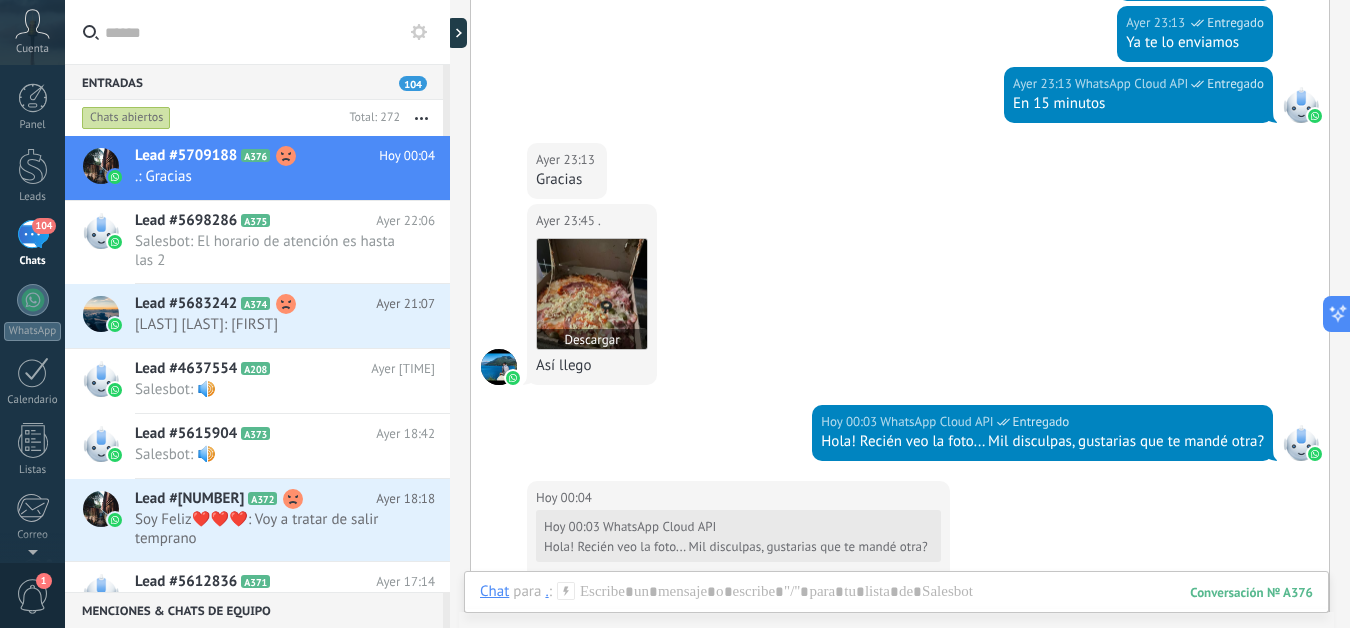 click at bounding box center (592, 294) 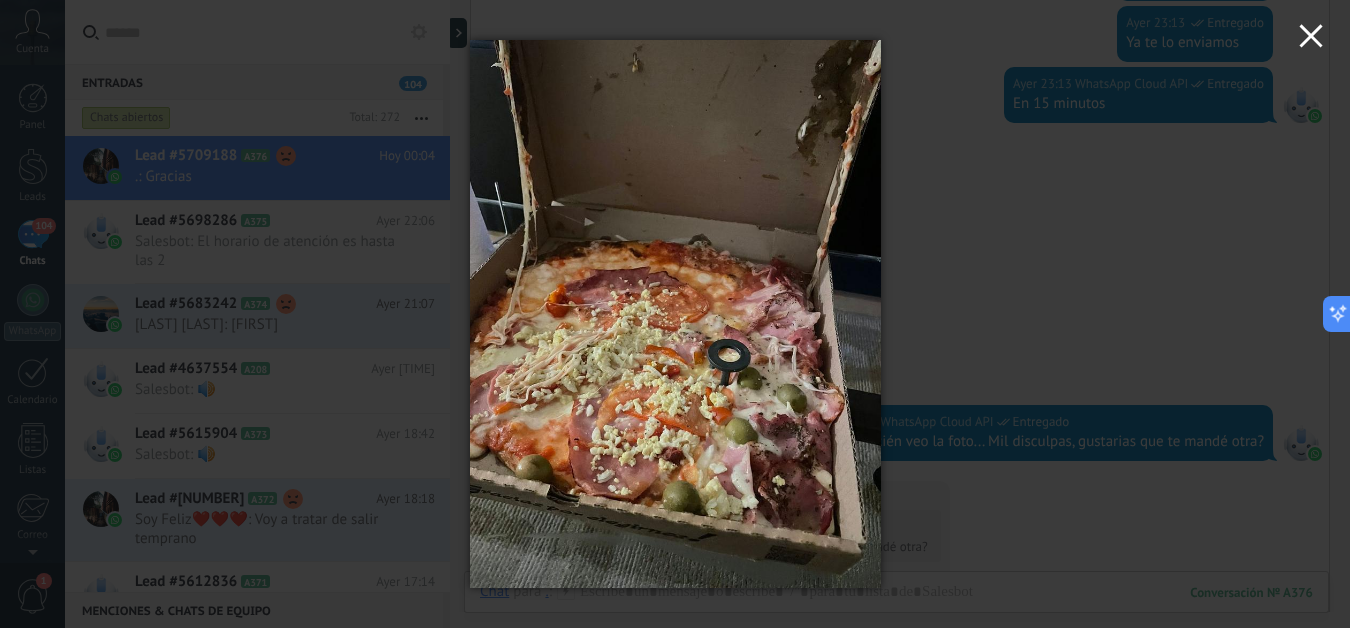 click 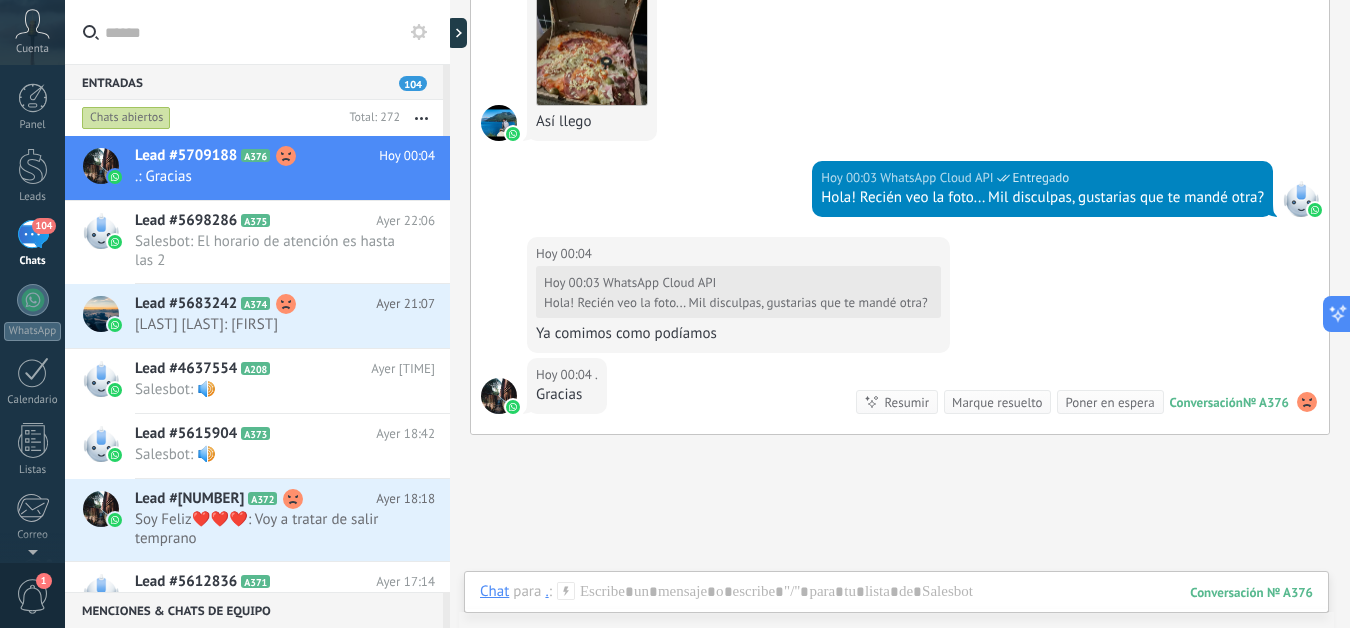 scroll, scrollTop: 996, scrollLeft: 0, axis: vertical 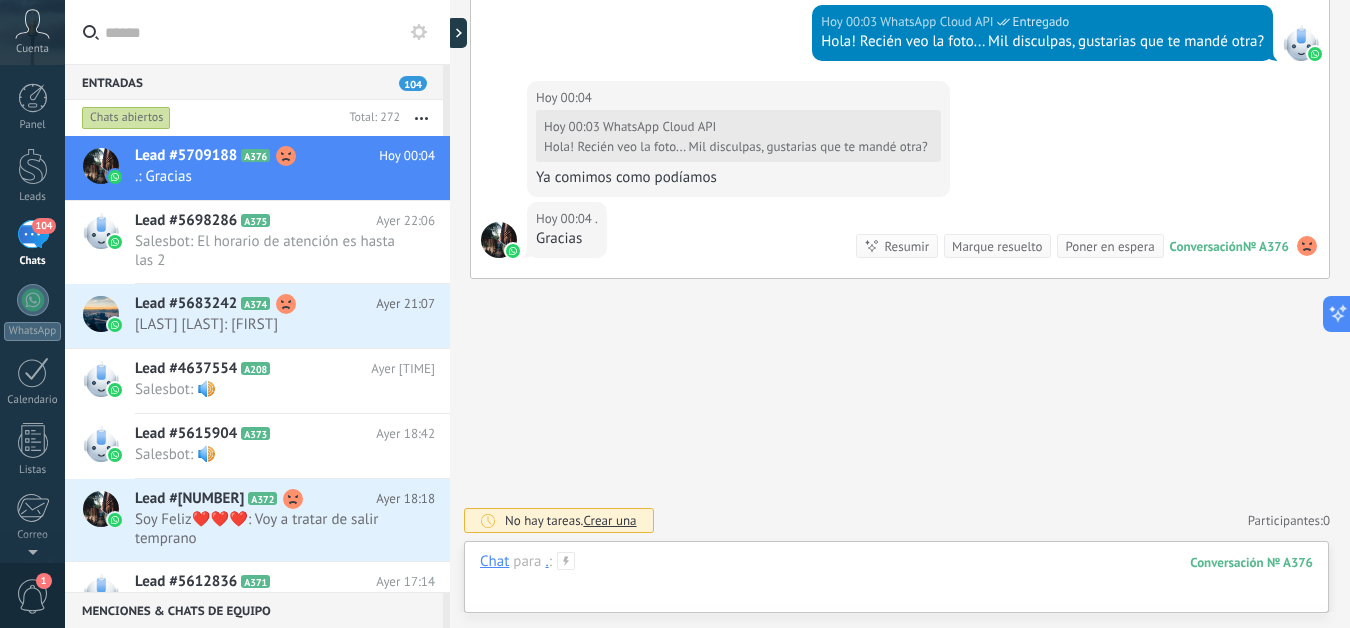 click at bounding box center (896, 582) 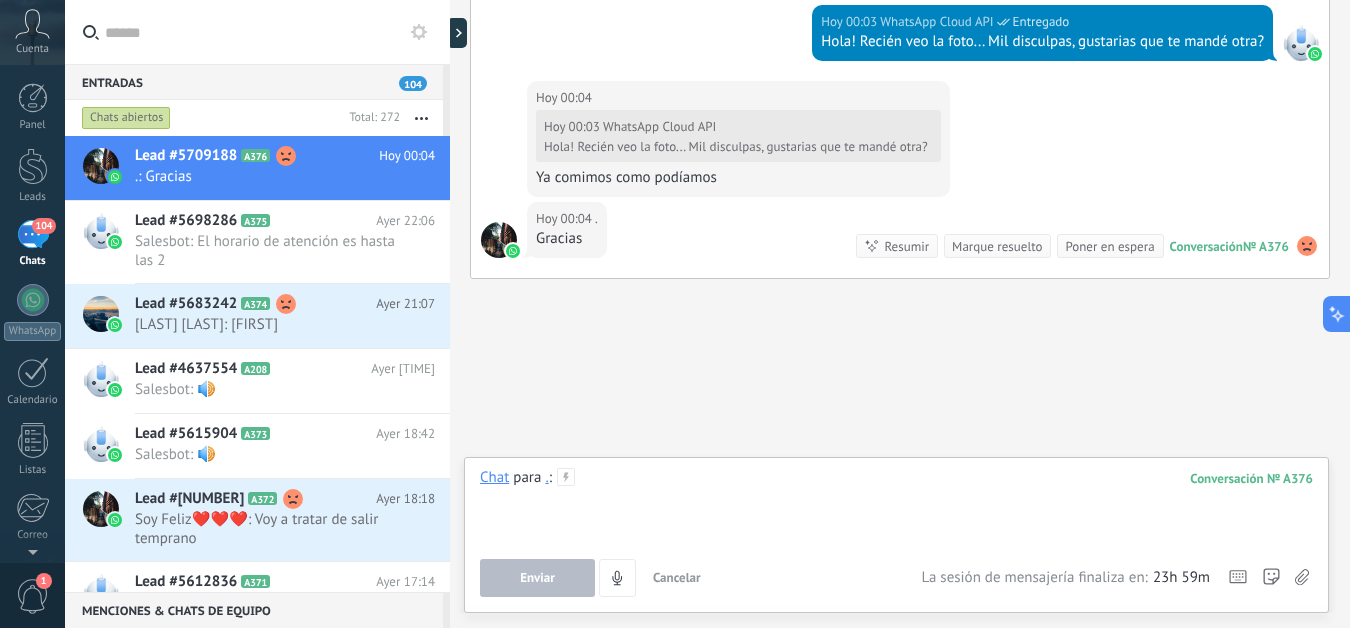 type 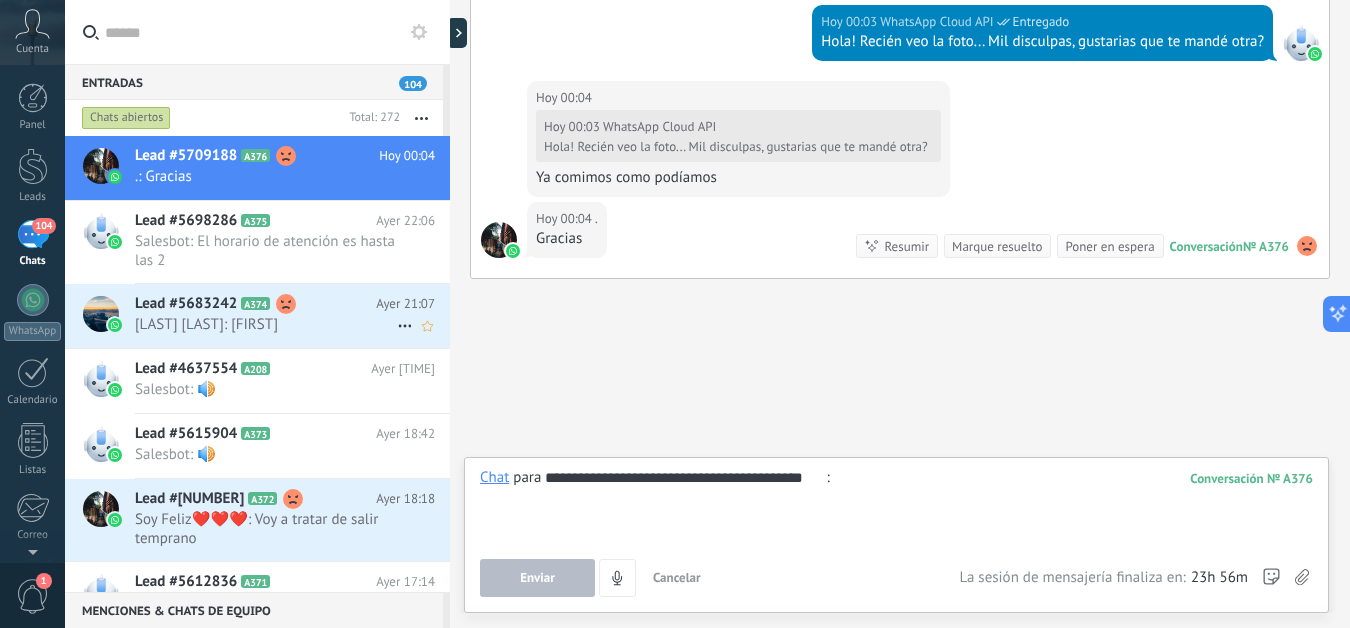 type on "**********" 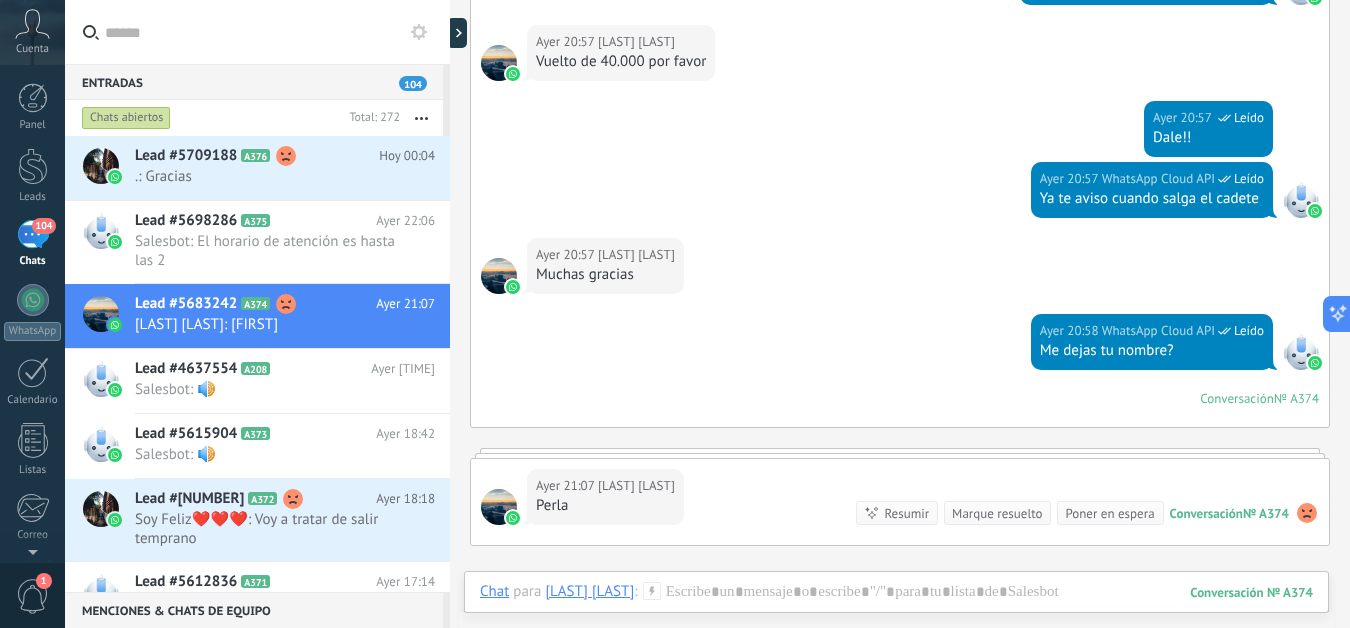 scroll, scrollTop: 1061, scrollLeft: 0, axis: vertical 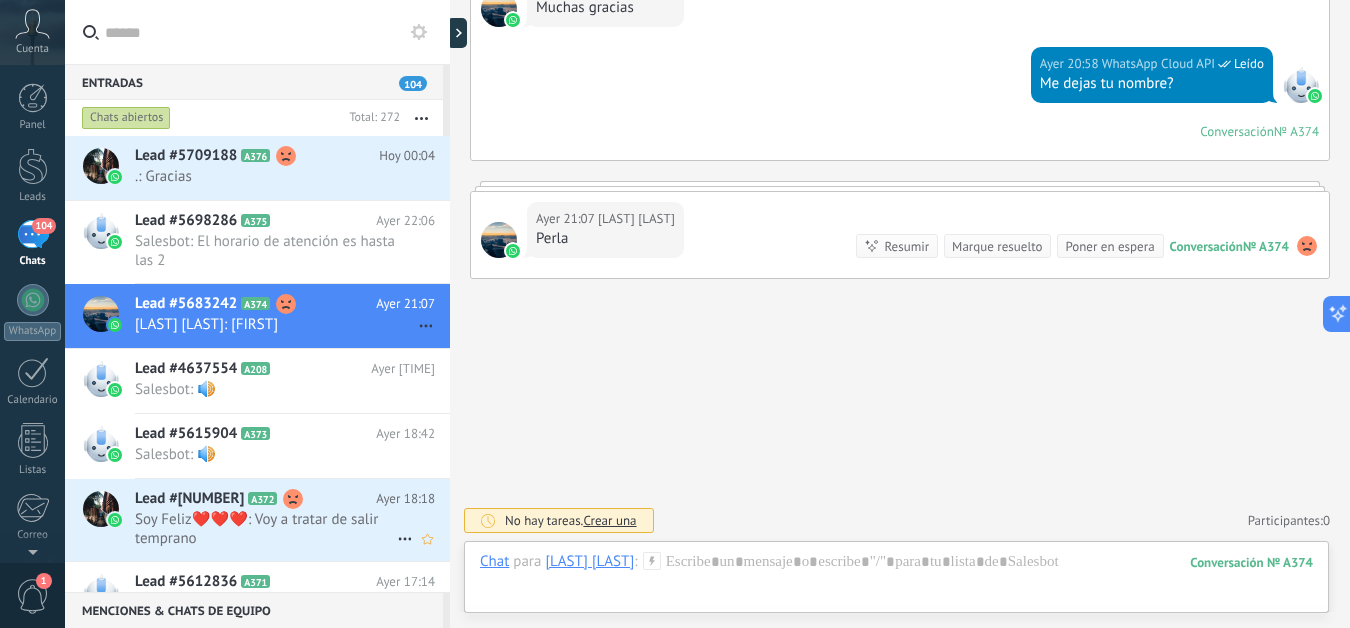 click on "Soy Feliz❤️❤️❤️: Voy a tratar de salir temprano" at bounding box center [266, 529] 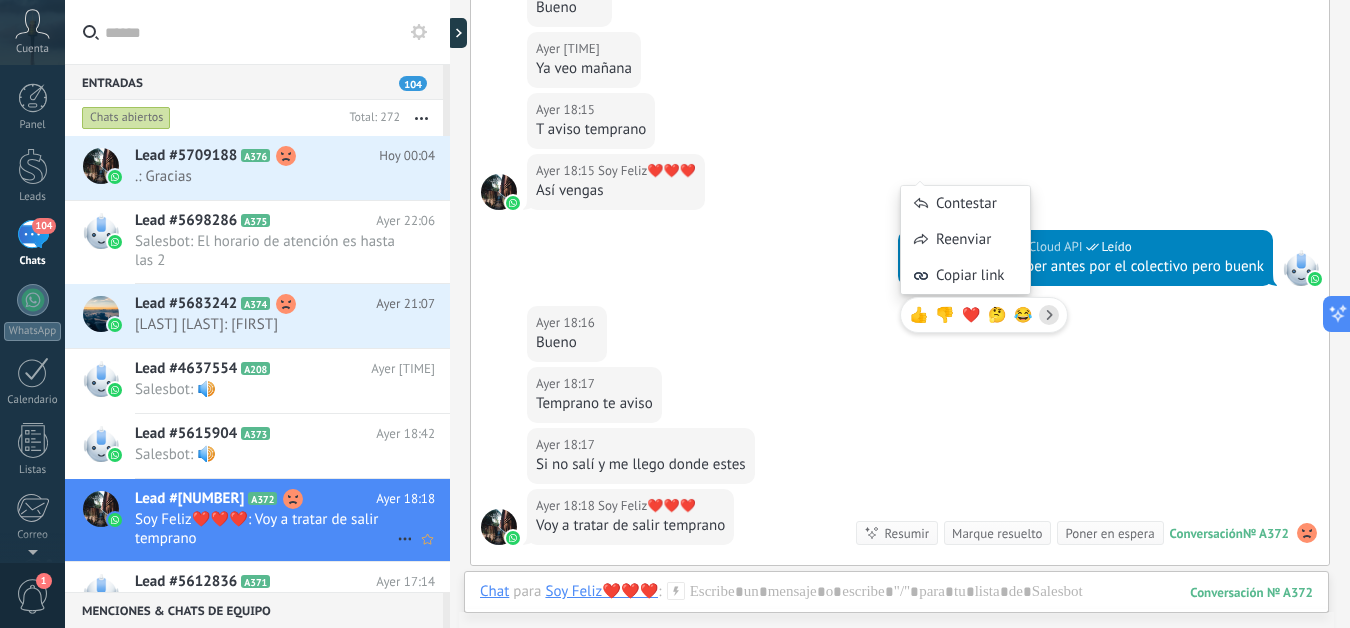 scroll, scrollTop: 374, scrollLeft: 0, axis: vertical 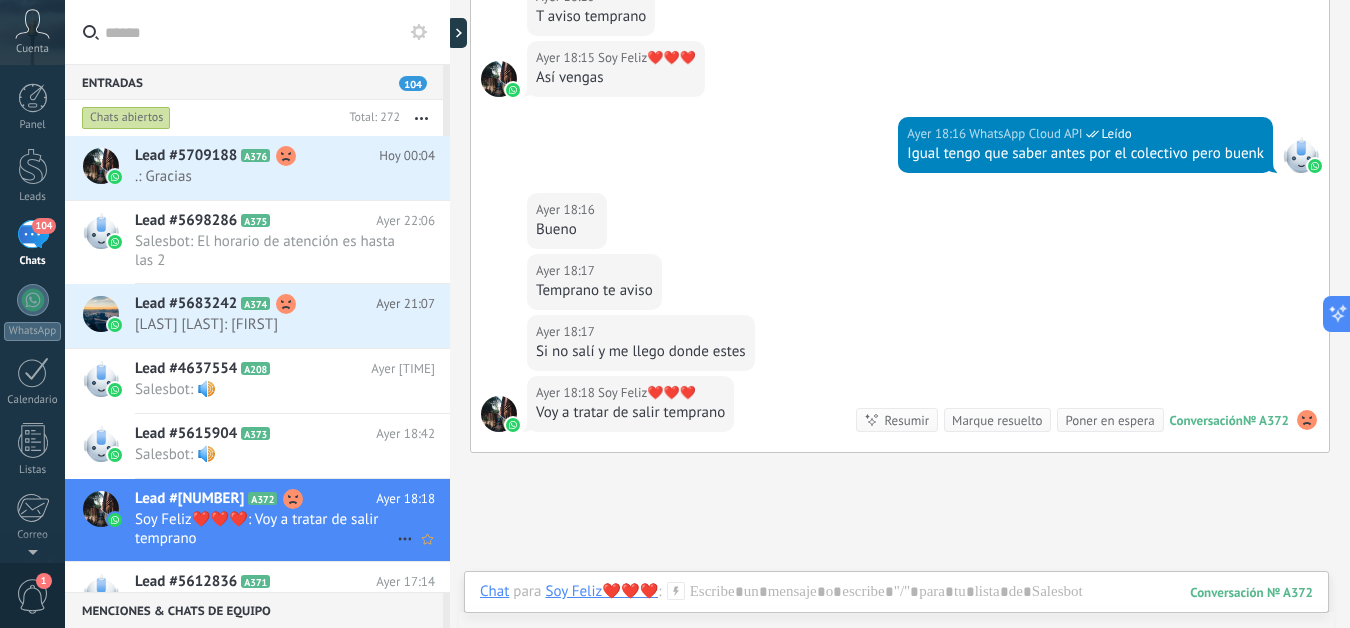 click 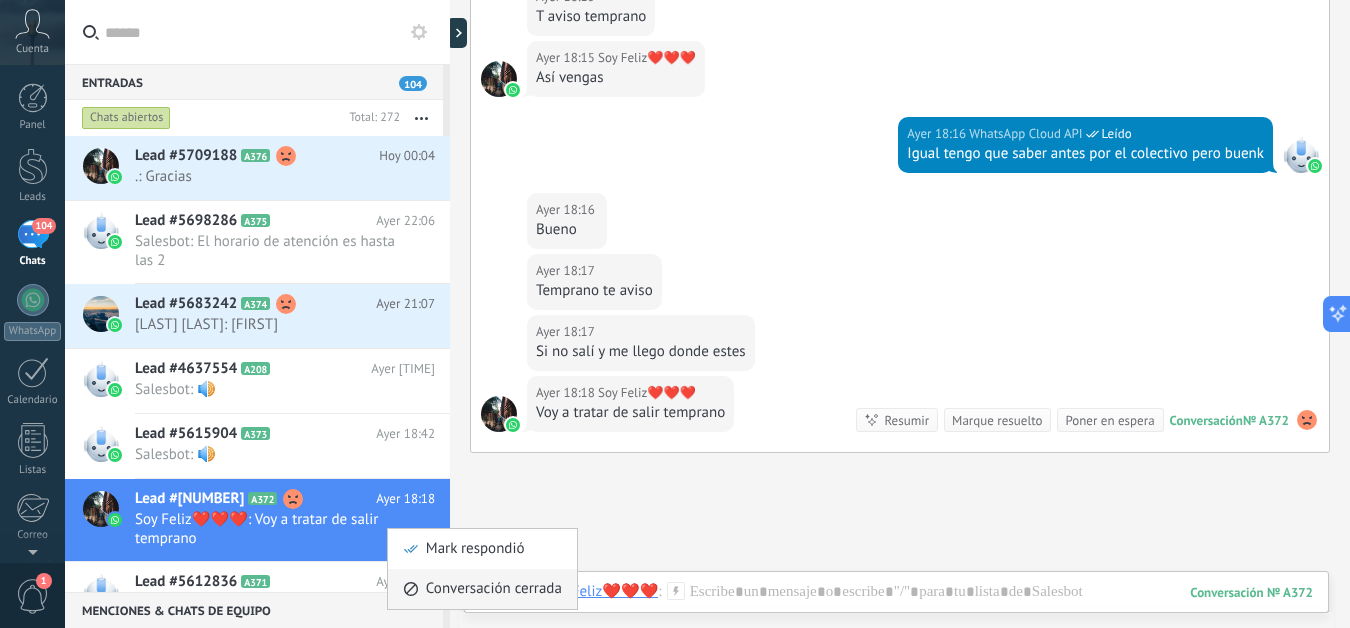 click on "Conversación cerrada" at bounding box center (494, 589) 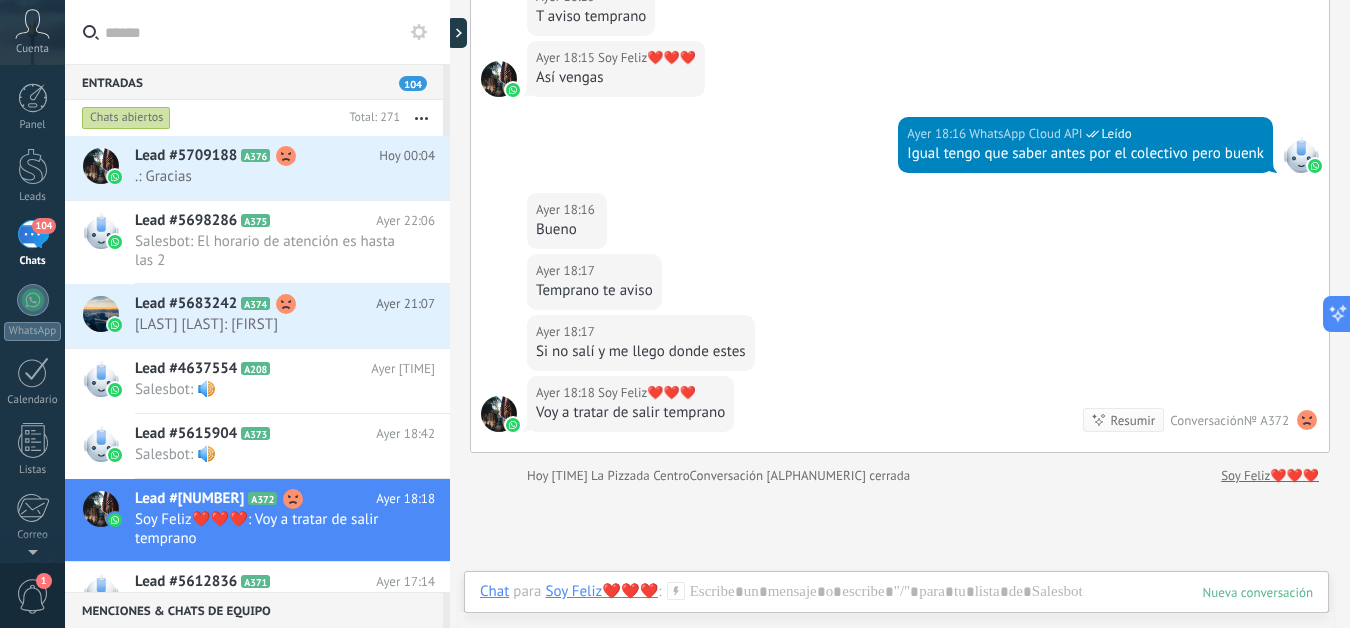 scroll, scrollTop: 407, scrollLeft: 0, axis: vertical 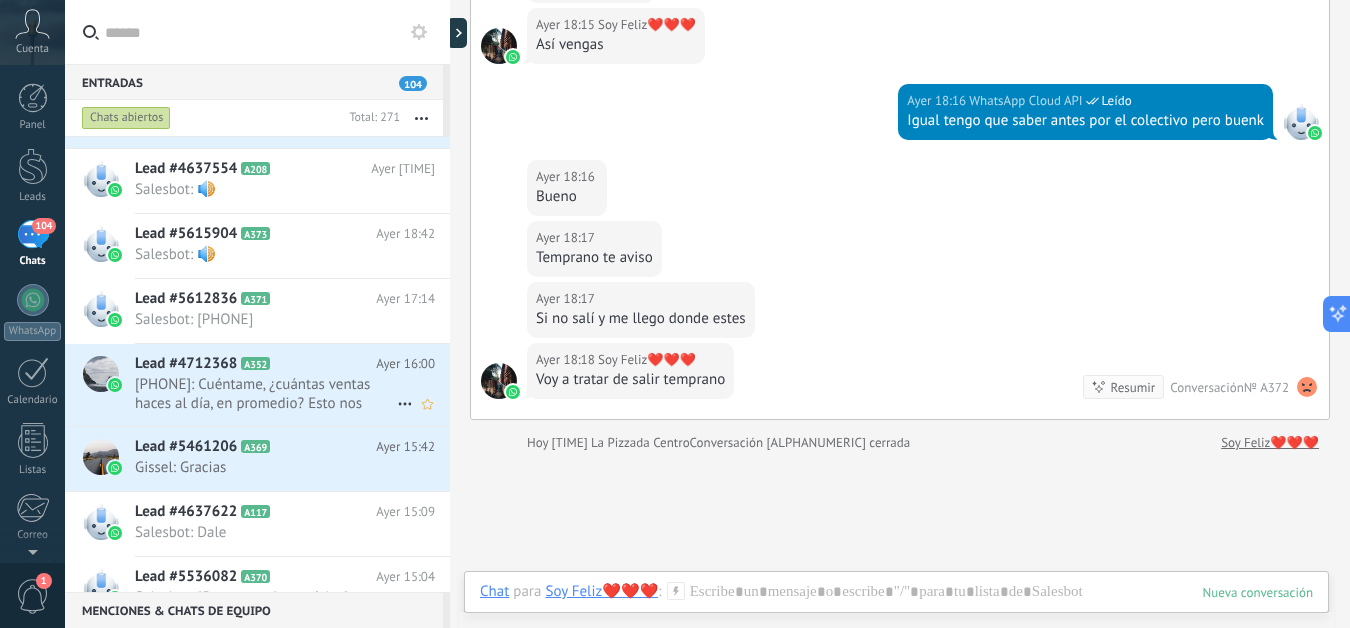 click 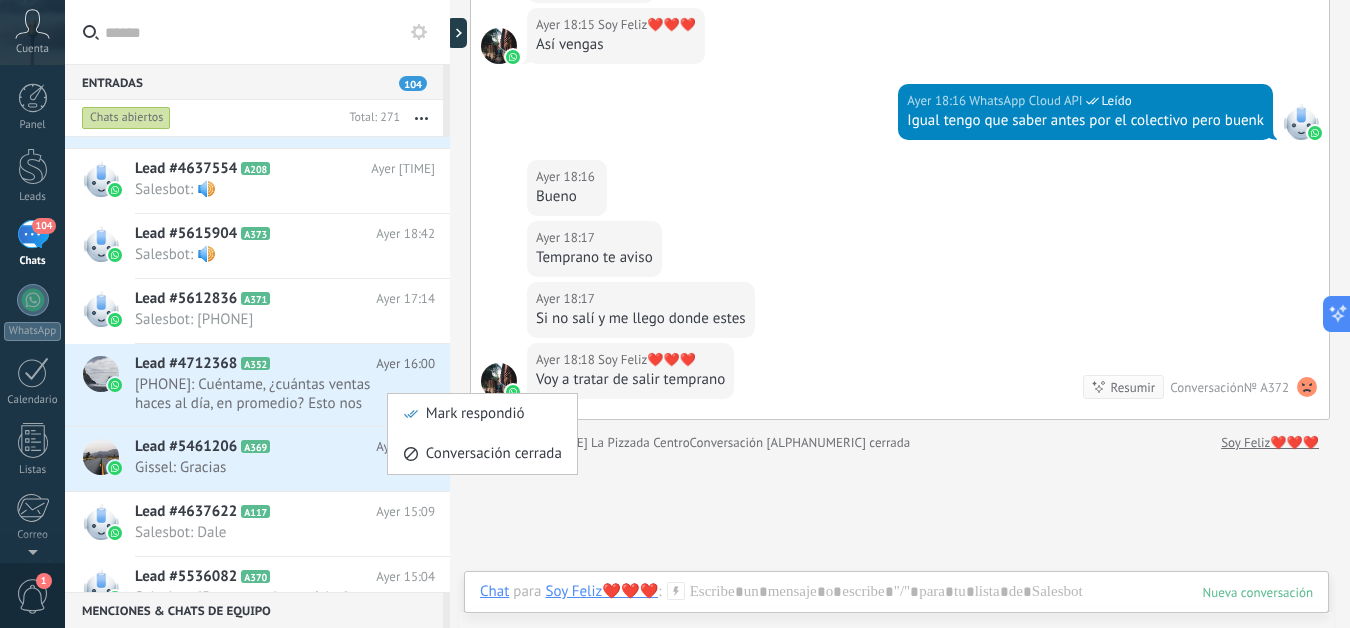 click at bounding box center [675, 314] 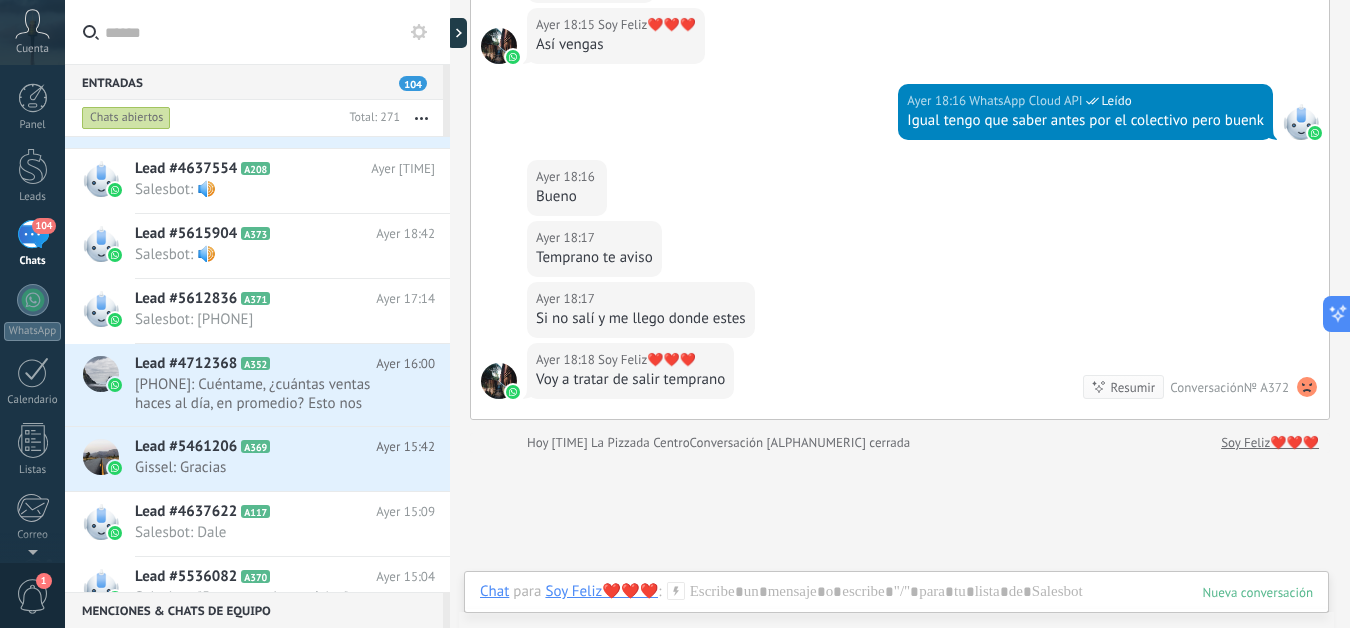 click on "Buscar Carga más Ayer [TIME] Más 10 de 41 Ayer [TIME] WhatsApp Cloud API Leído Pero bueno gracias Ayer [TIME] Soy Feliz❤️❤️❤️ Bueno Ayer [TIME] Soy Feliz❤️❤️❤️ Ya veo mañana Ayer [TIME] Soy Feliz❤️❤️❤️ T aviso temprano Ayer [TIME] Soy Feliz❤️❤️❤️ Así vengas Ayer [TIME] WhatsApp Cloud API Leído Igual tengo que saber antes por el colectivo pero buenk Ayer [TIME] Soy Feliz❤️❤️❤️ Bueno Ayer [TIME] Soy Feliz❤️❤️❤️ Temprano te aviso Ayer [TIME] Soy Feliz❤️❤️❤️ Si no salí y me llego donde estes Ayer [TIME] Soy Feliz❤️❤️❤️ Voy a tratar de salir temprano Resumir Resumir Conversación № [ALPHANUMERIC] Hoy [TIME] La Pizzada Tucuman Conversación [ALPHANUMERIC] cerrada Soy Feliz❤️❤️❤️ No hay tareas. Crear una Participantes: 0 Agregar usuario Bots: 0" at bounding box center (900, 197) 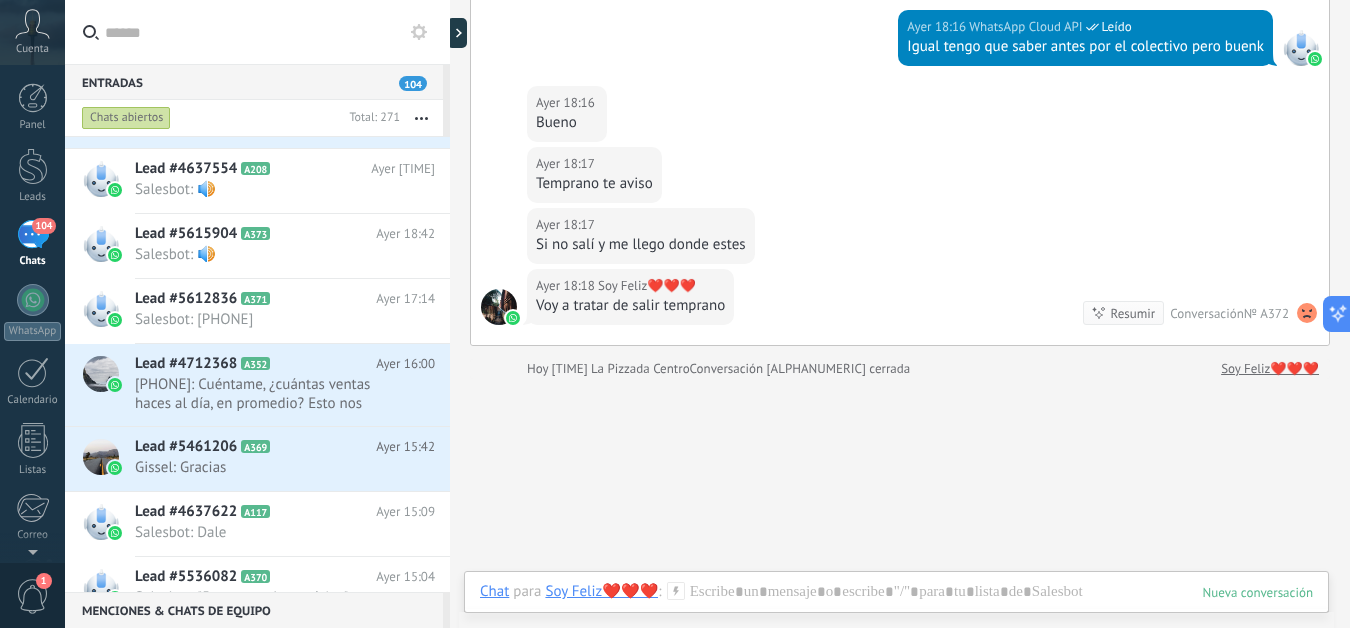 scroll, scrollTop: 500, scrollLeft: 0, axis: vertical 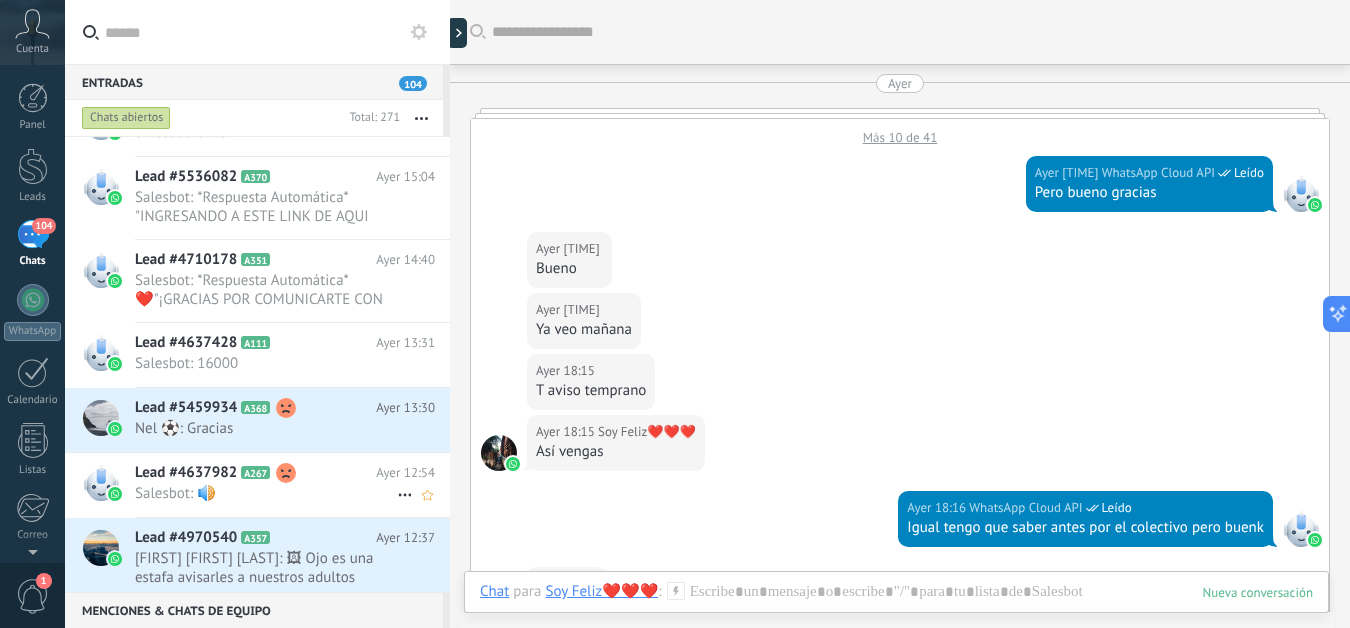 click on "Salesbot: 🔊" at bounding box center [266, 493] 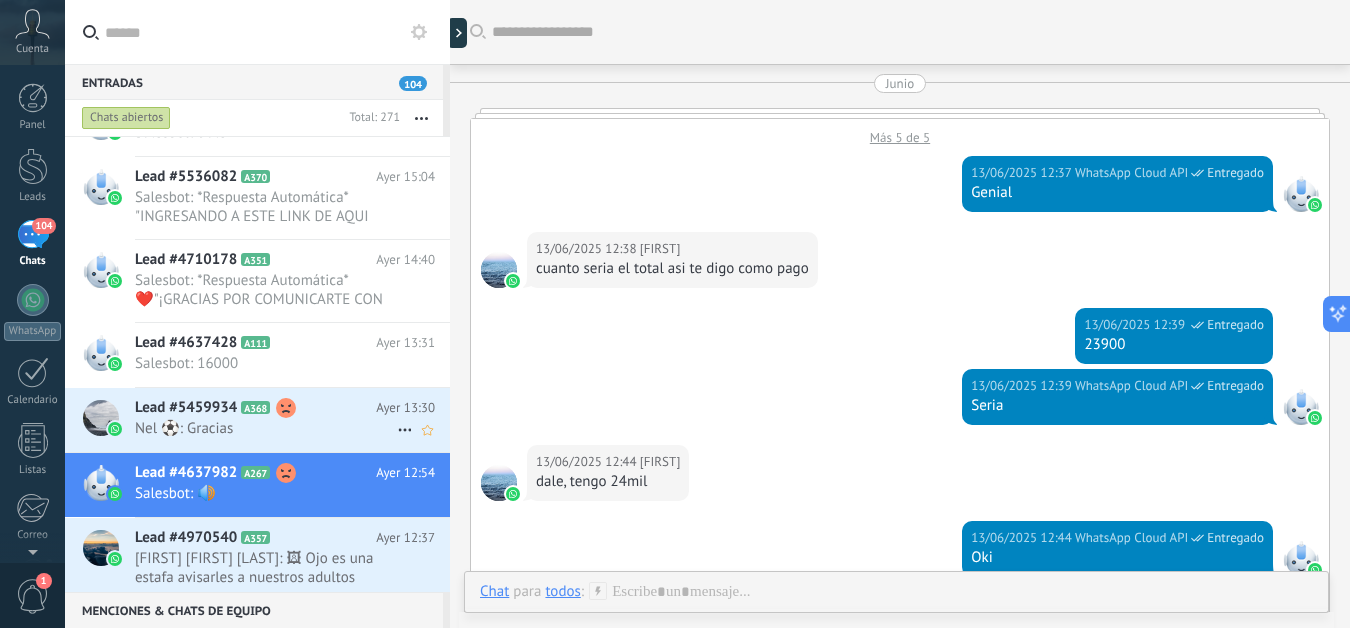 scroll, scrollTop: 1458, scrollLeft: 0, axis: vertical 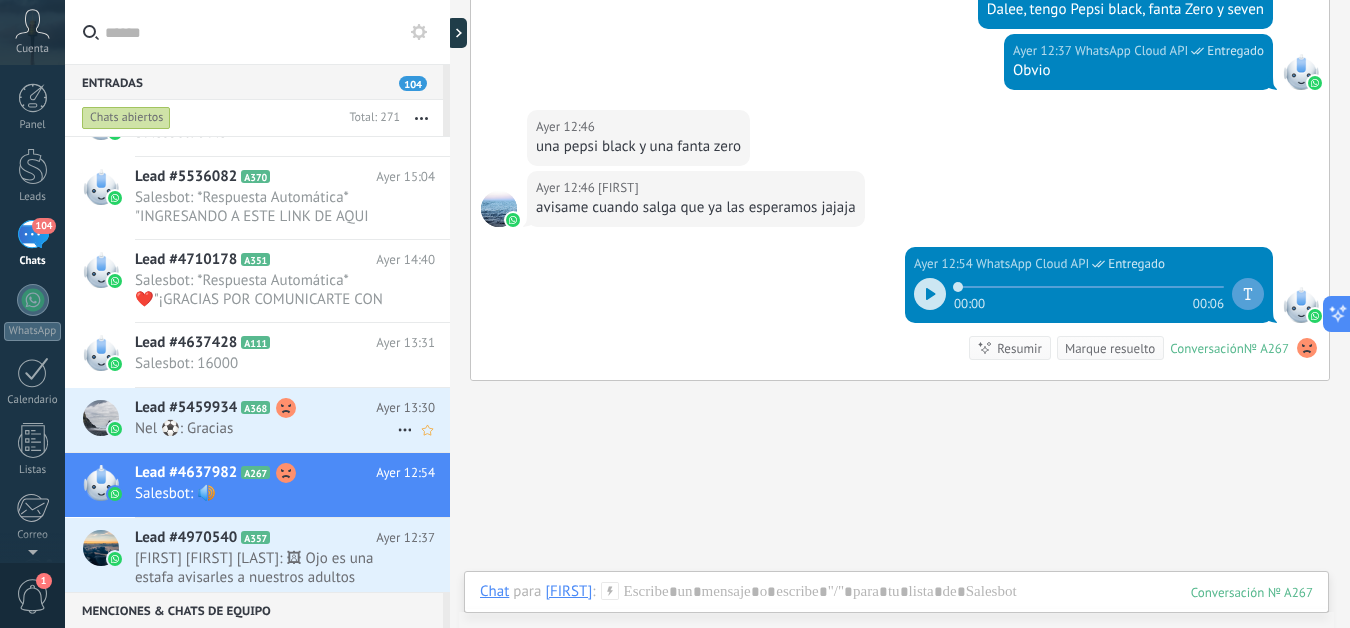 click on "Lead #[NUMBER]
A[NUMBER]" at bounding box center [255, 408] 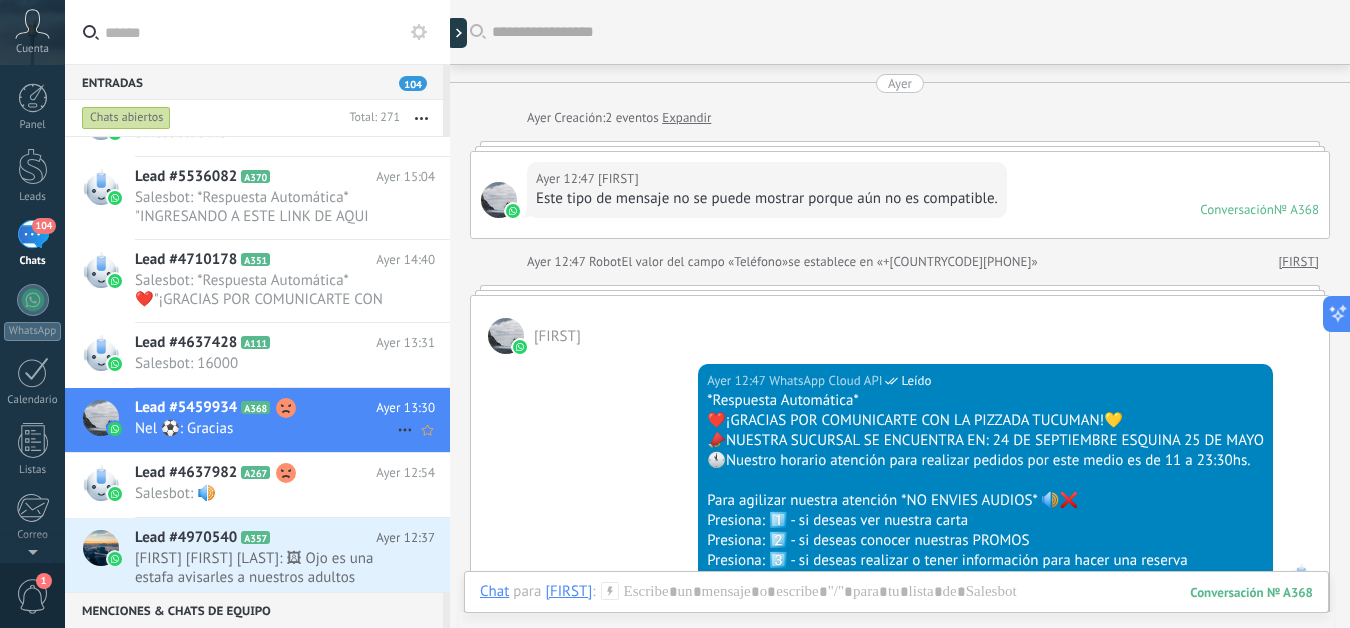 scroll, scrollTop: 1202, scrollLeft: 0, axis: vertical 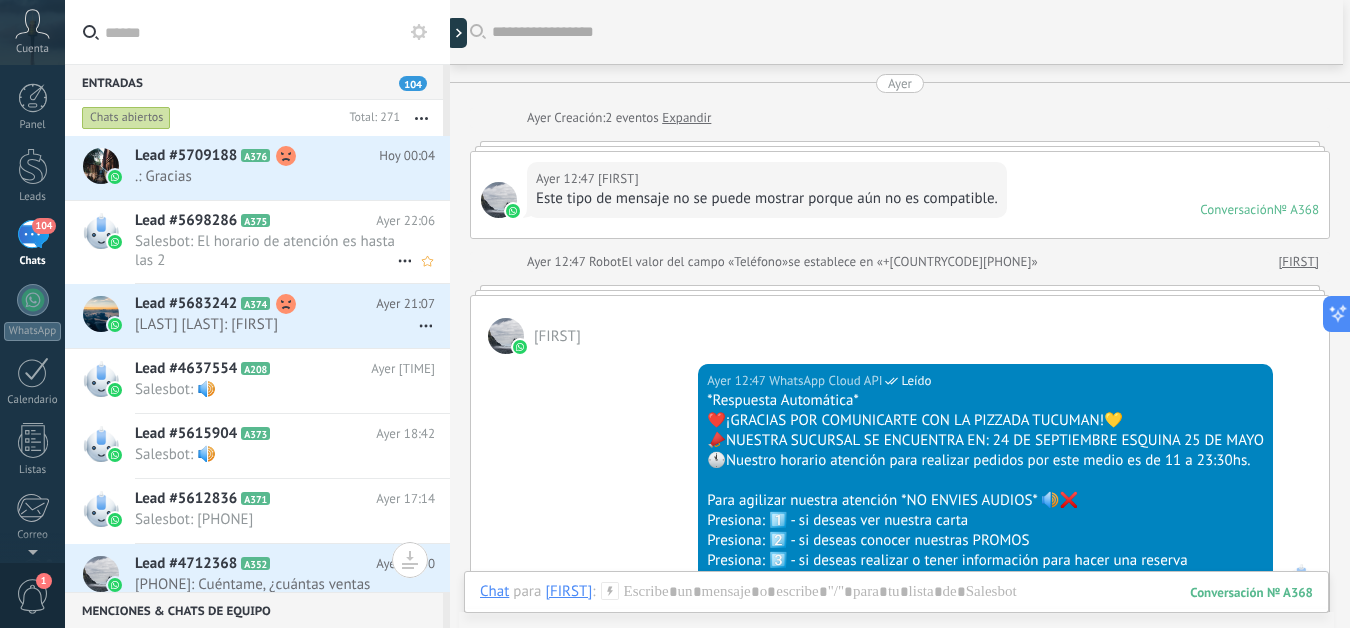 click on "Salesbot: El horario de atención es hasta las 2" at bounding box center (266, 251) 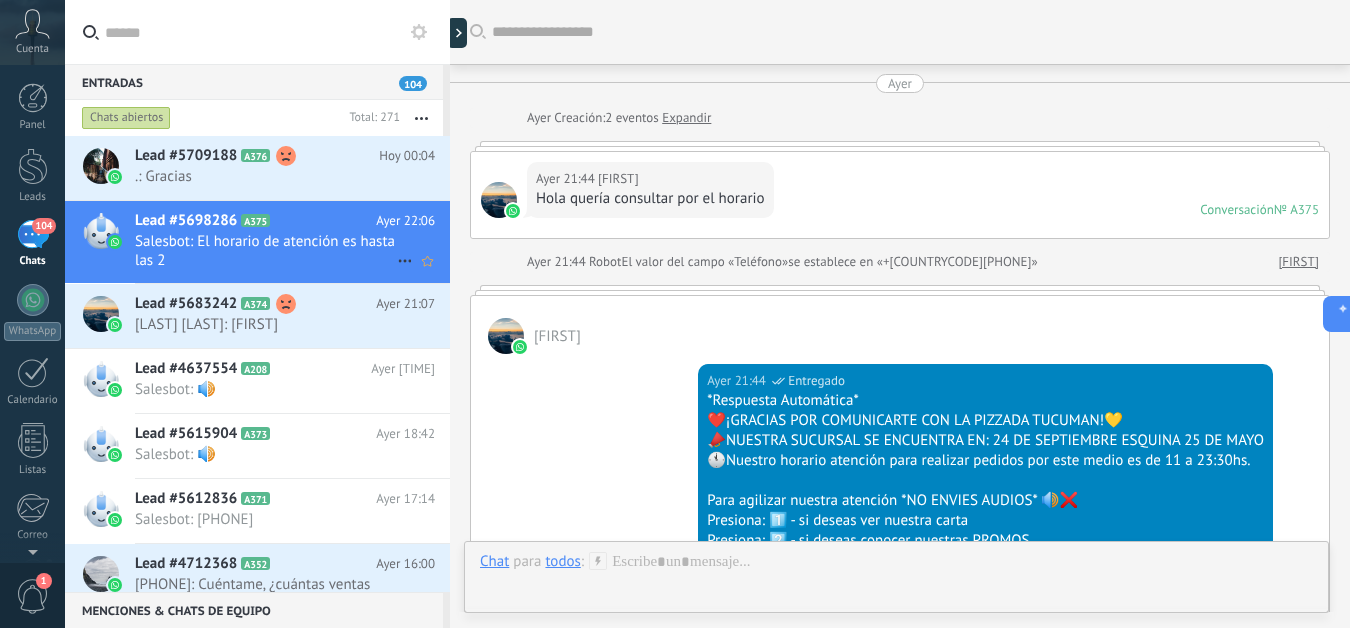 scroll, scrollTop: 592, scrollLeft: 0, axis: vertical 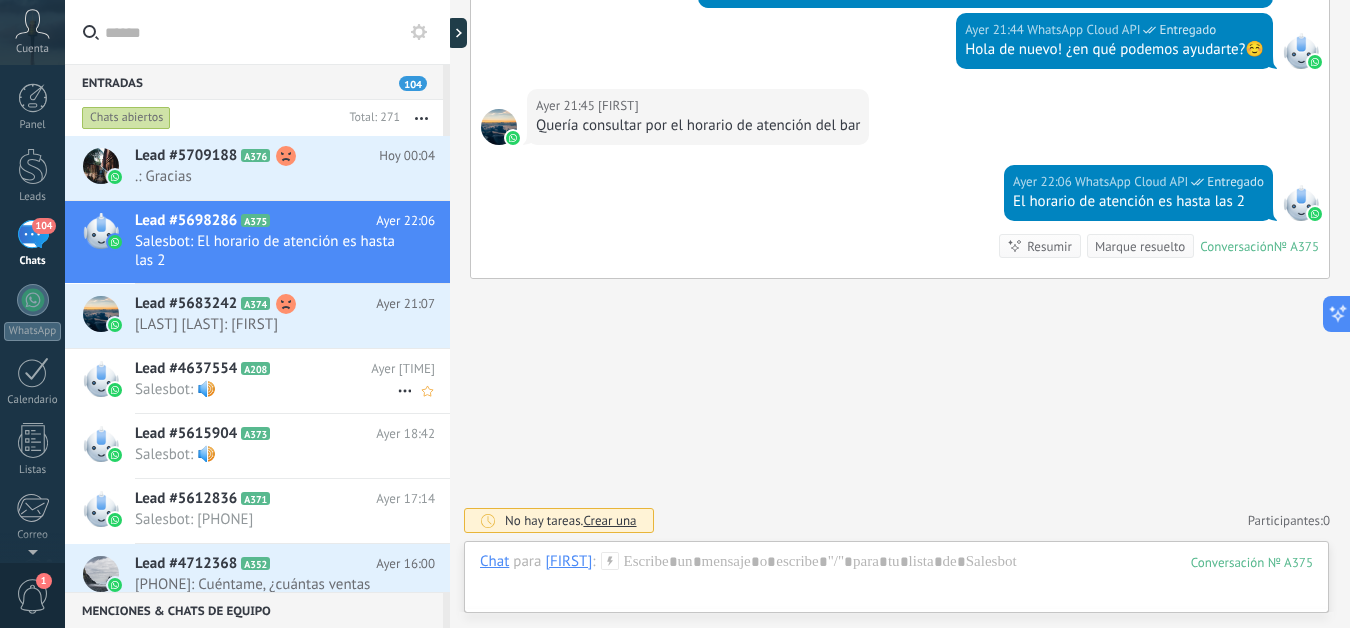 click on "Lead #[NUMBER] [ALPHANUMERIC] Ayer [TIME] Salesbot: 🔊" at bounding box center (292, 380) 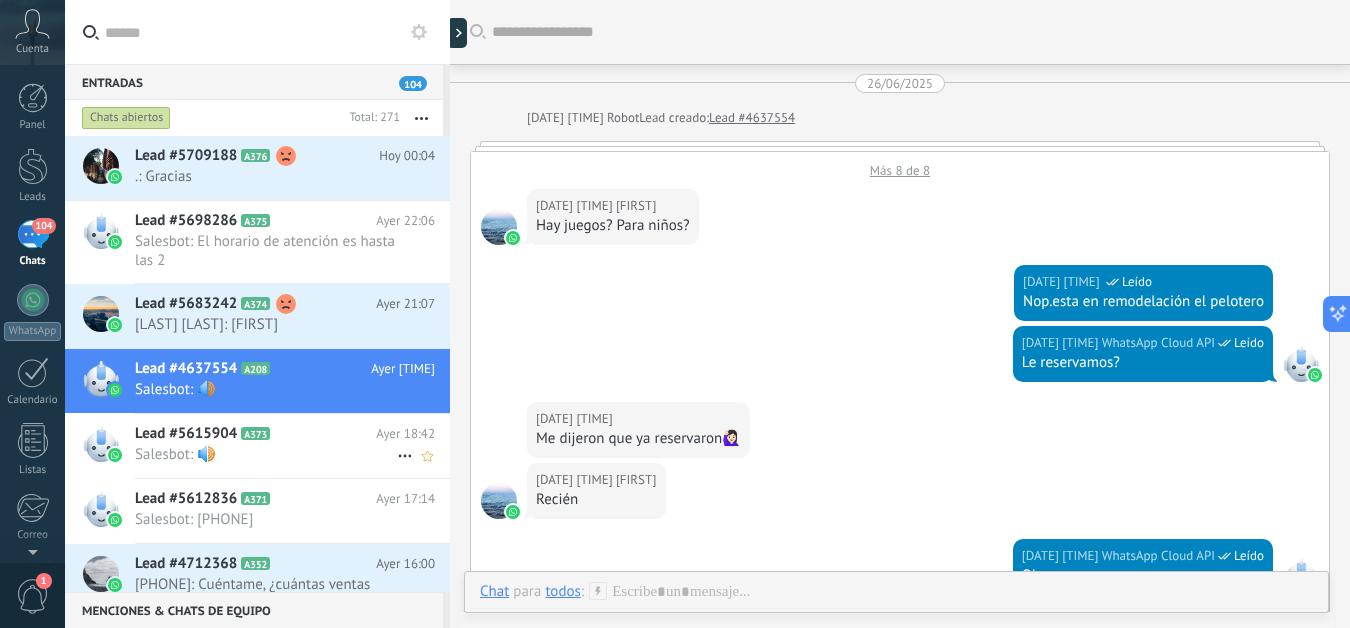 scroll, scrollTop: 1440, scrollLeft: 0, axis: vertical 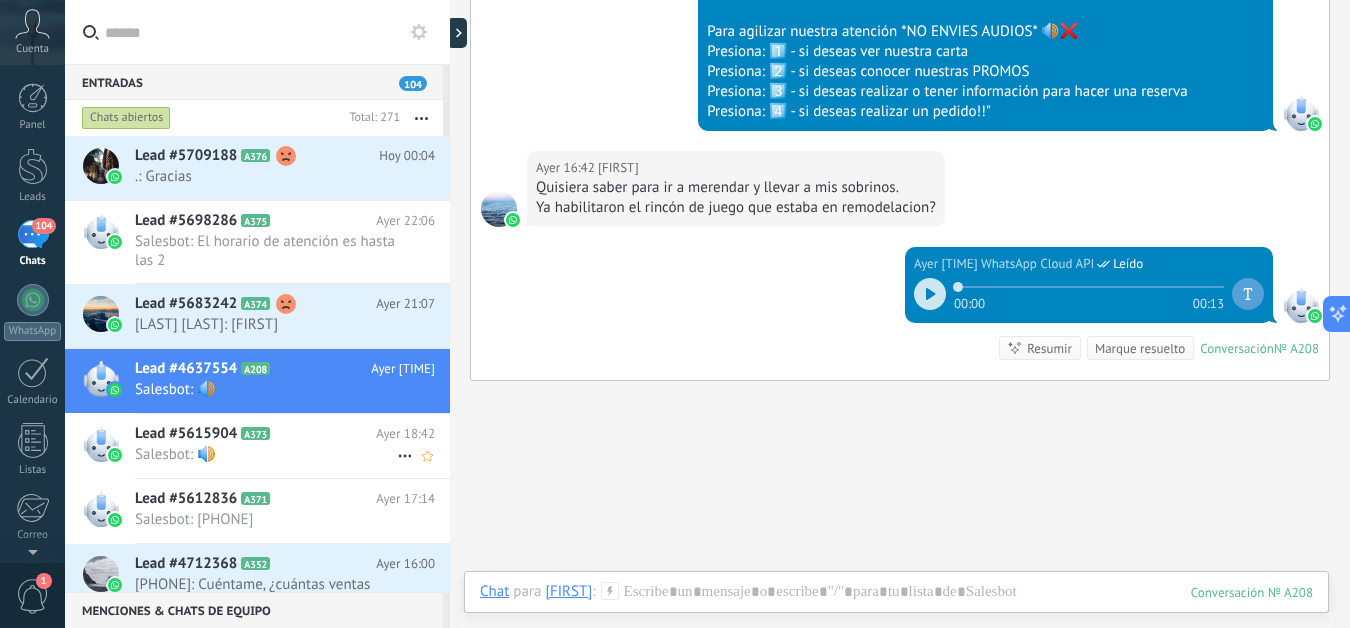 click on "Salesbot: 🔊" at bounding box center [266, 454] 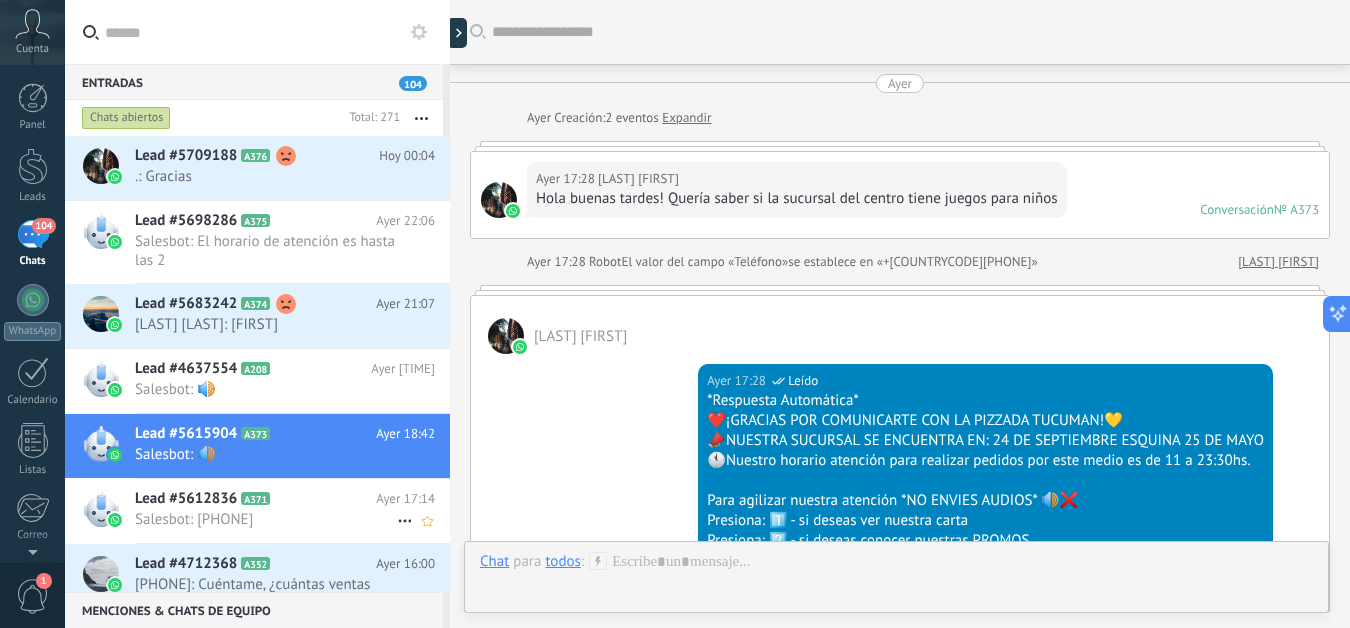 scroll, scrollTop: 963, scrollLeft: 0, axis: vertical 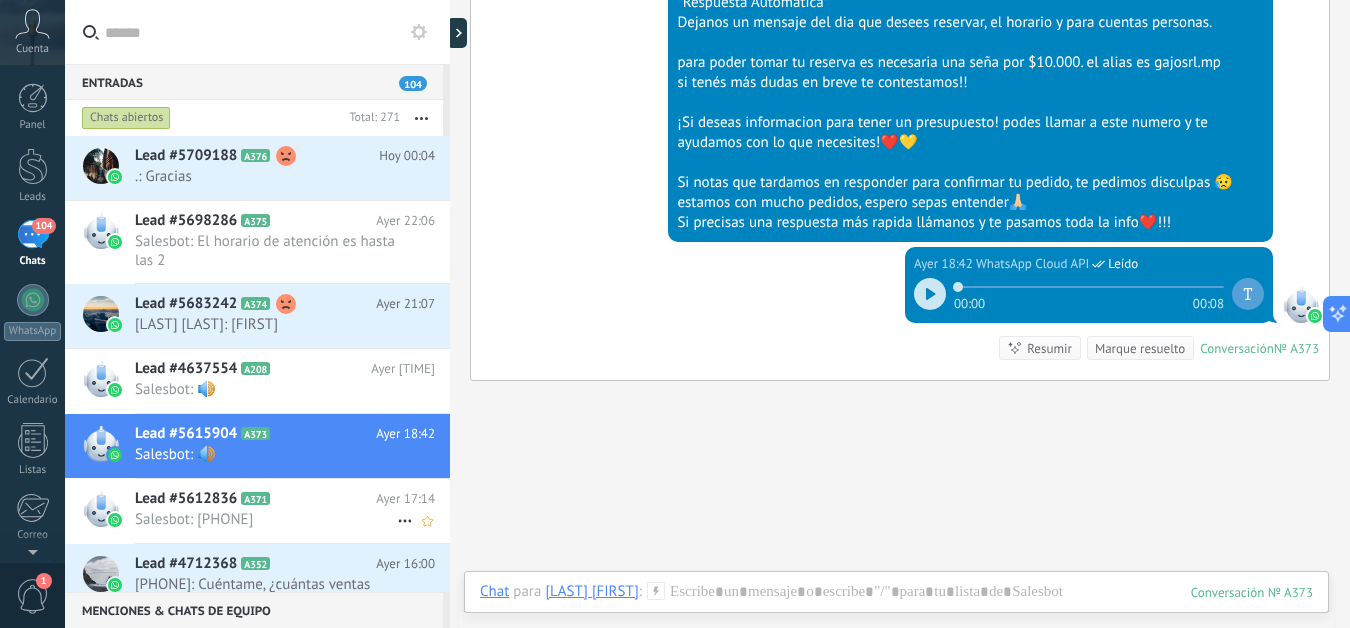 click 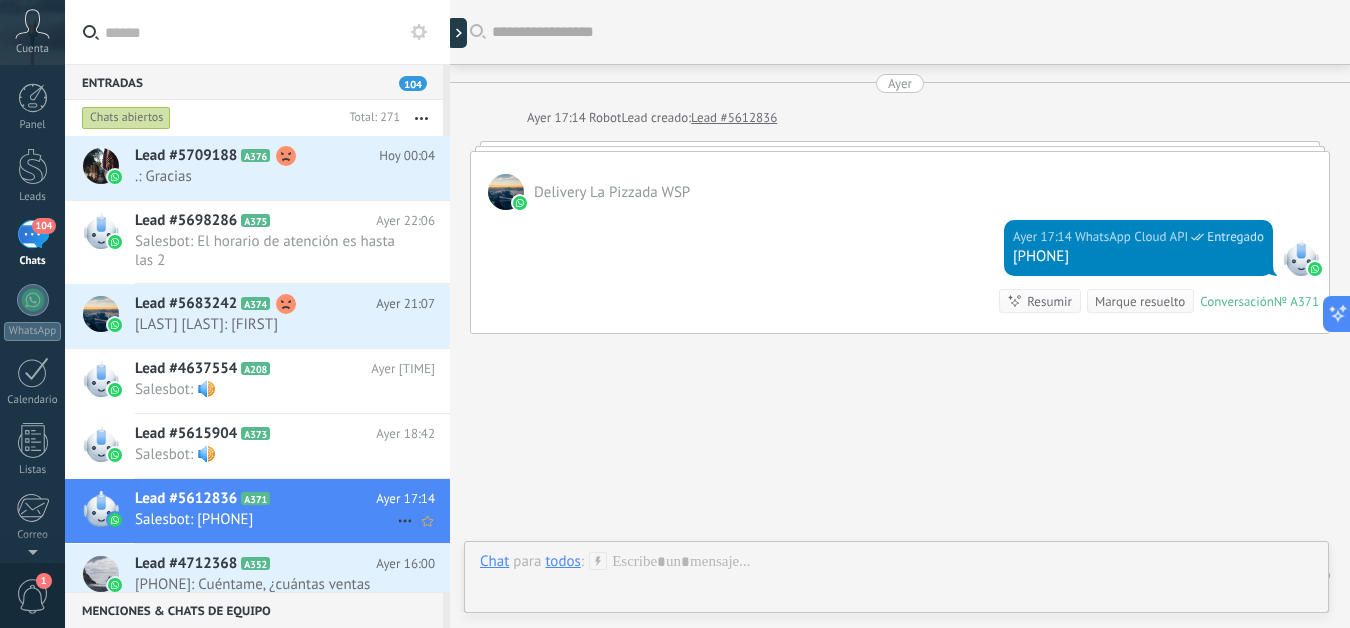 scroll, scrollTop: 55, scrollLeft: 0, axis: vertical 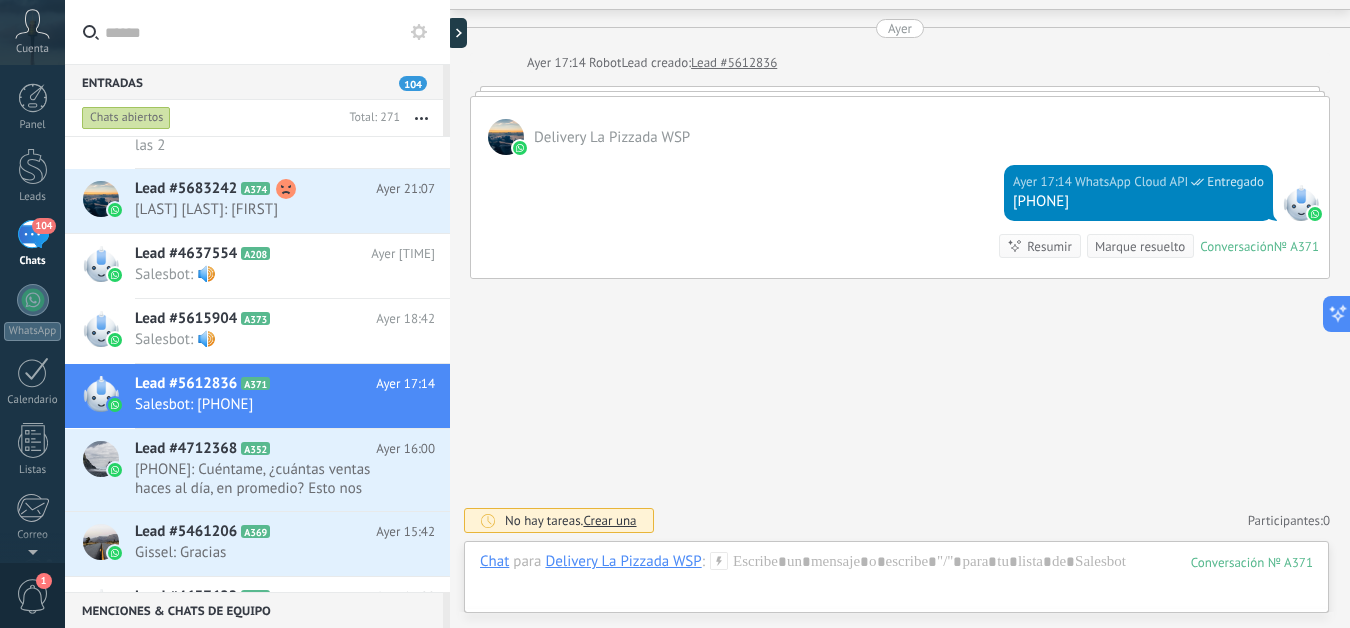 click on "Salesbot: Dale" at bounding box center (266, 617) 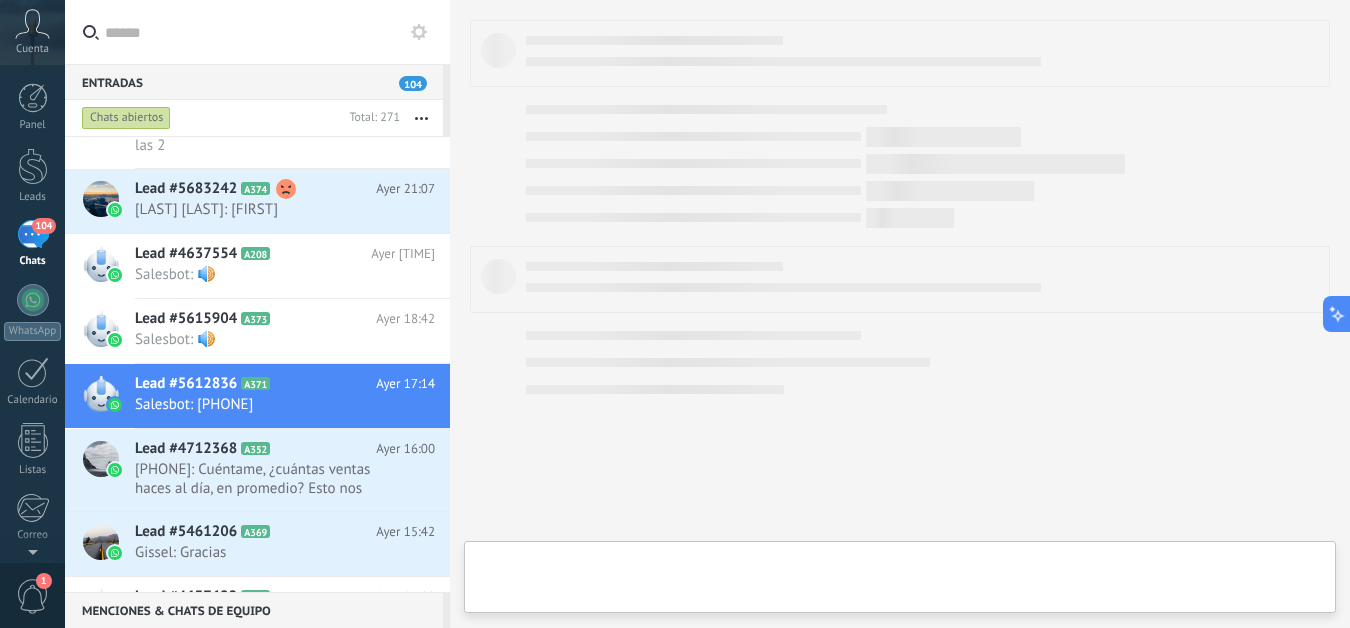 scroll, scrollTop: 201, scrollLeft: 0, axis: vertical 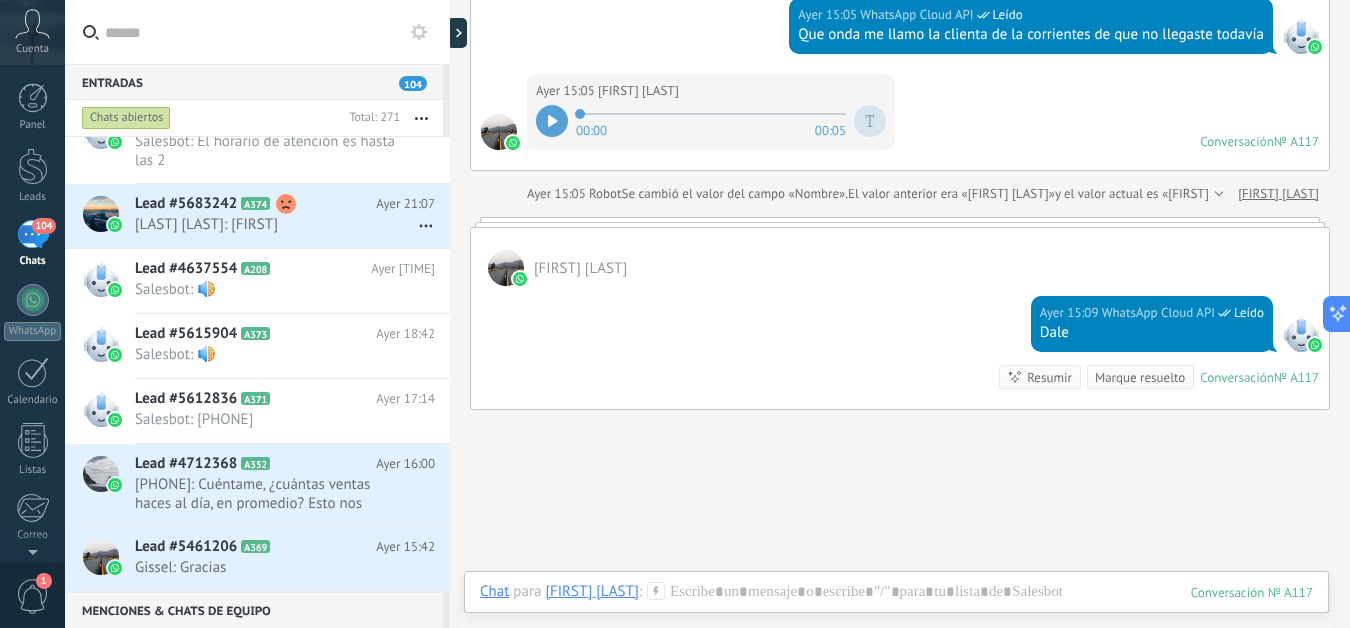 click at bounding box center [257, 32] 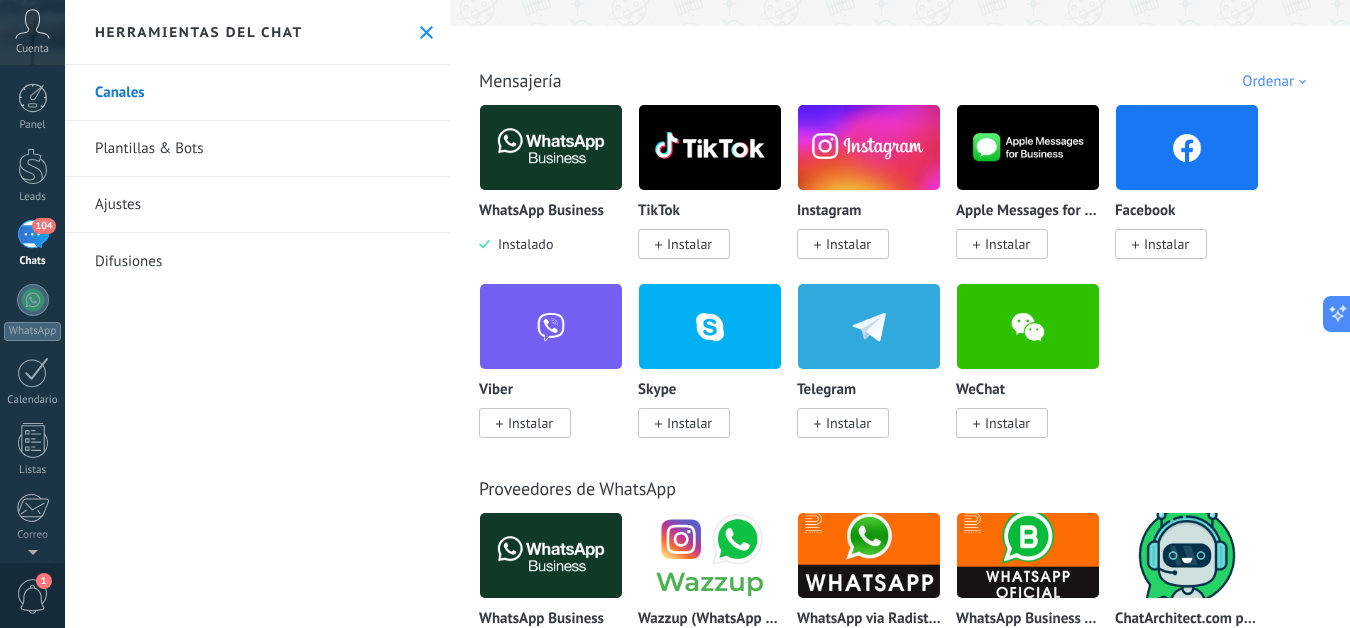 scroll, scrollTop: 400, scrollLeft: 0, axis: vertical 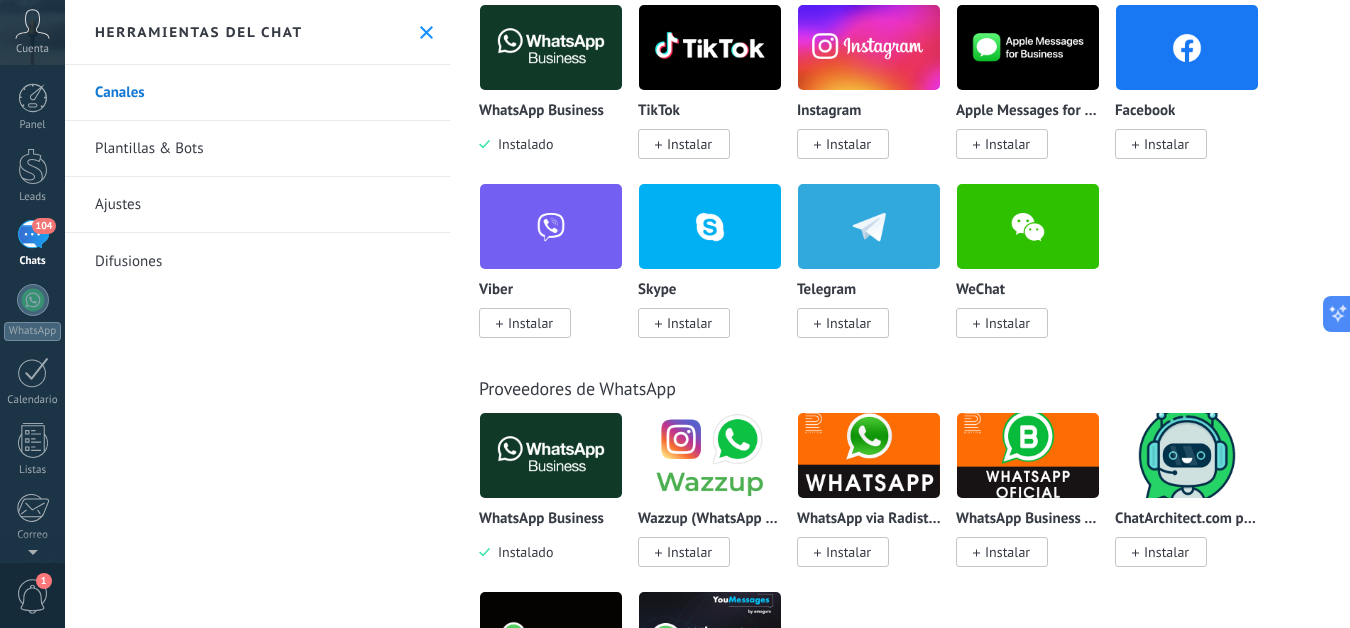 click on "Plantillas & Bots" at bounding box center (257, 149) 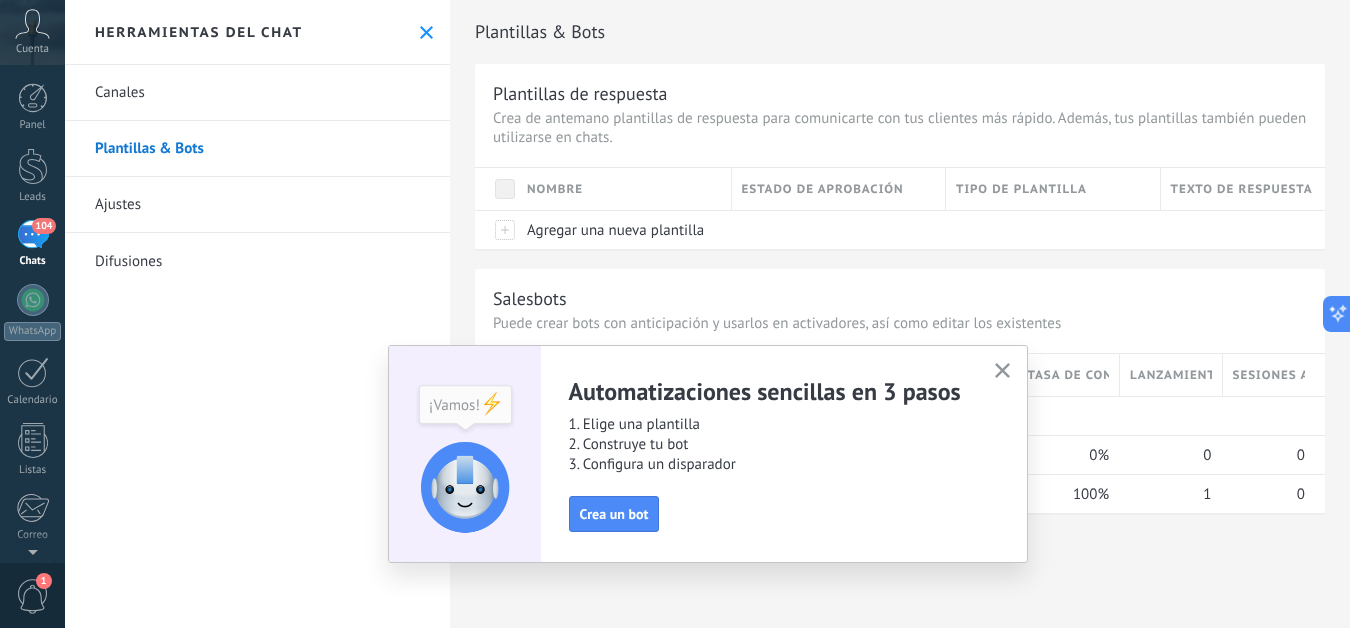 click 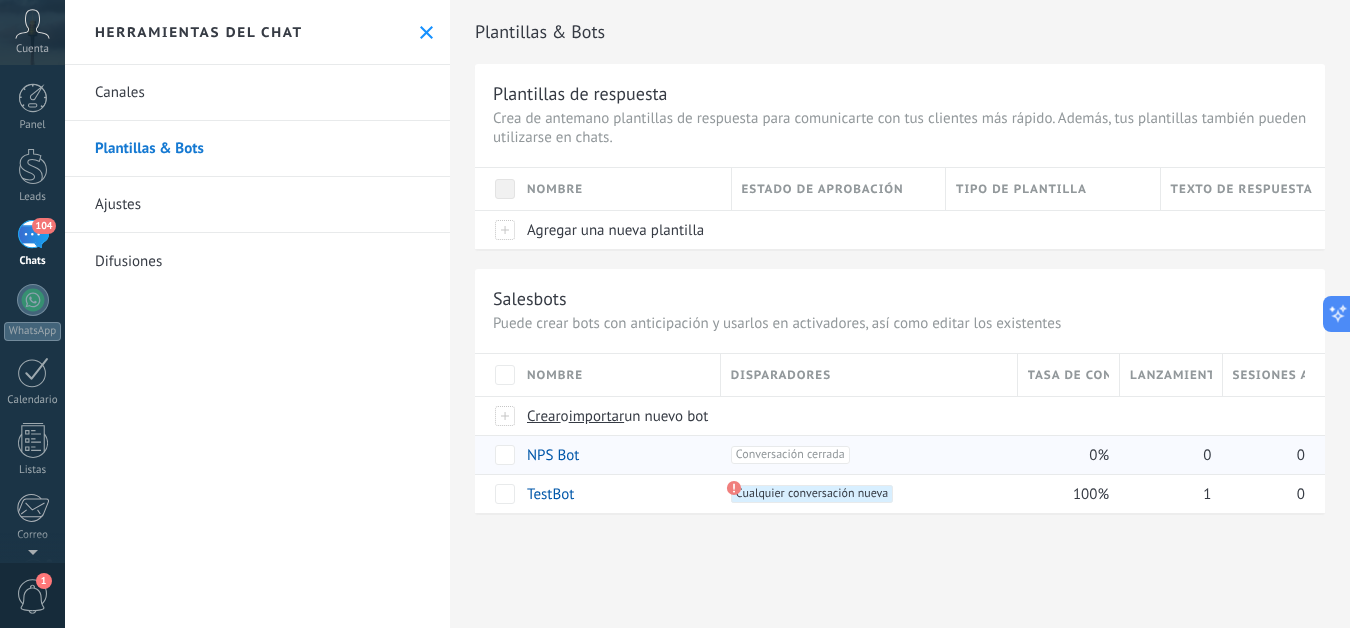 click on "Conversación cerrada +0" at bounding box center (790, 455) 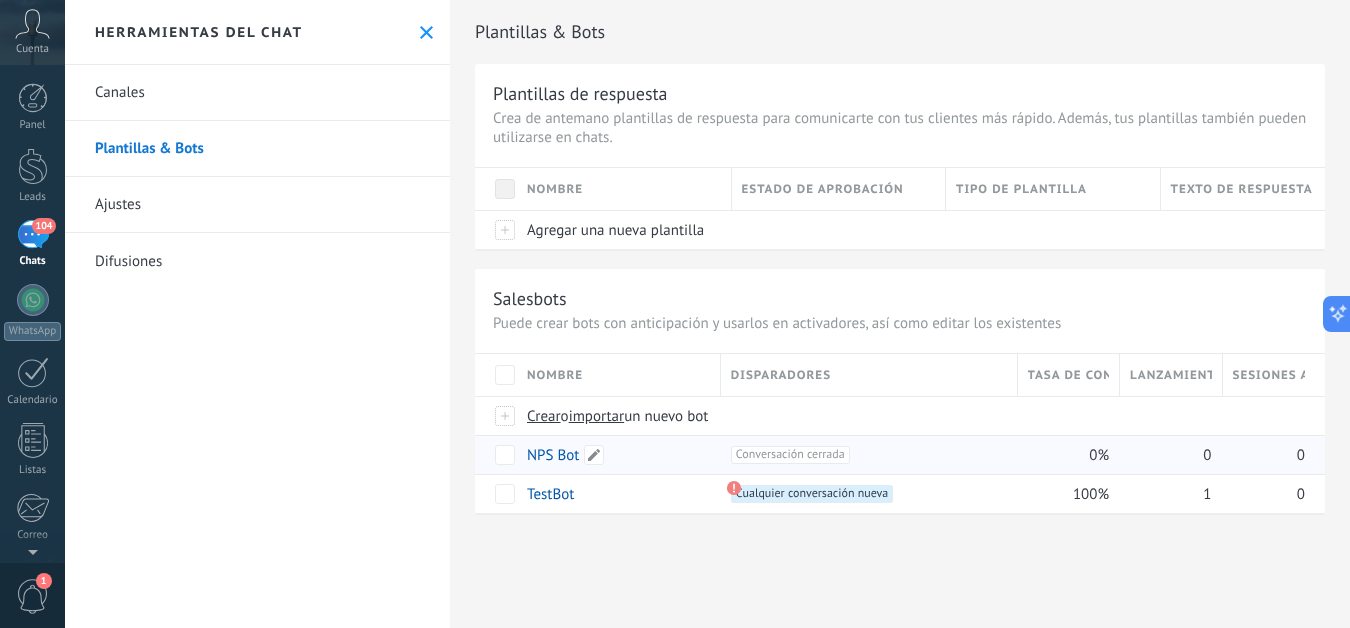 click on "NPS Bot" at bounding box center (614, 455) 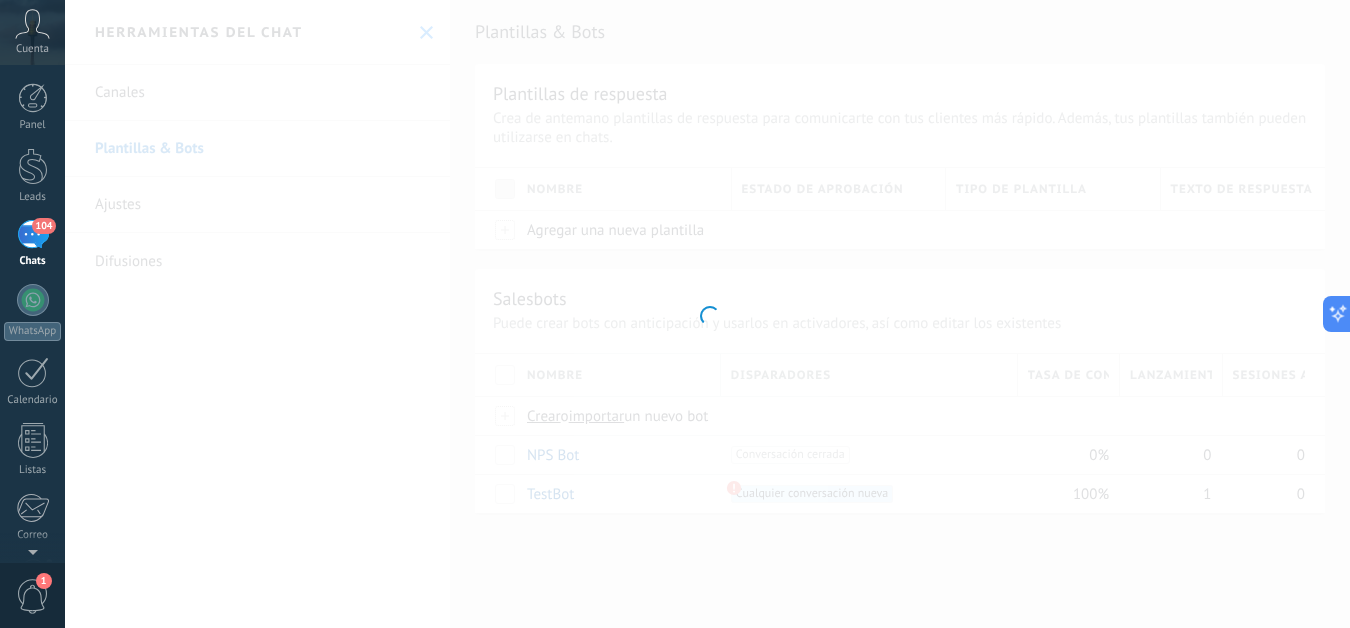 type on "*******" 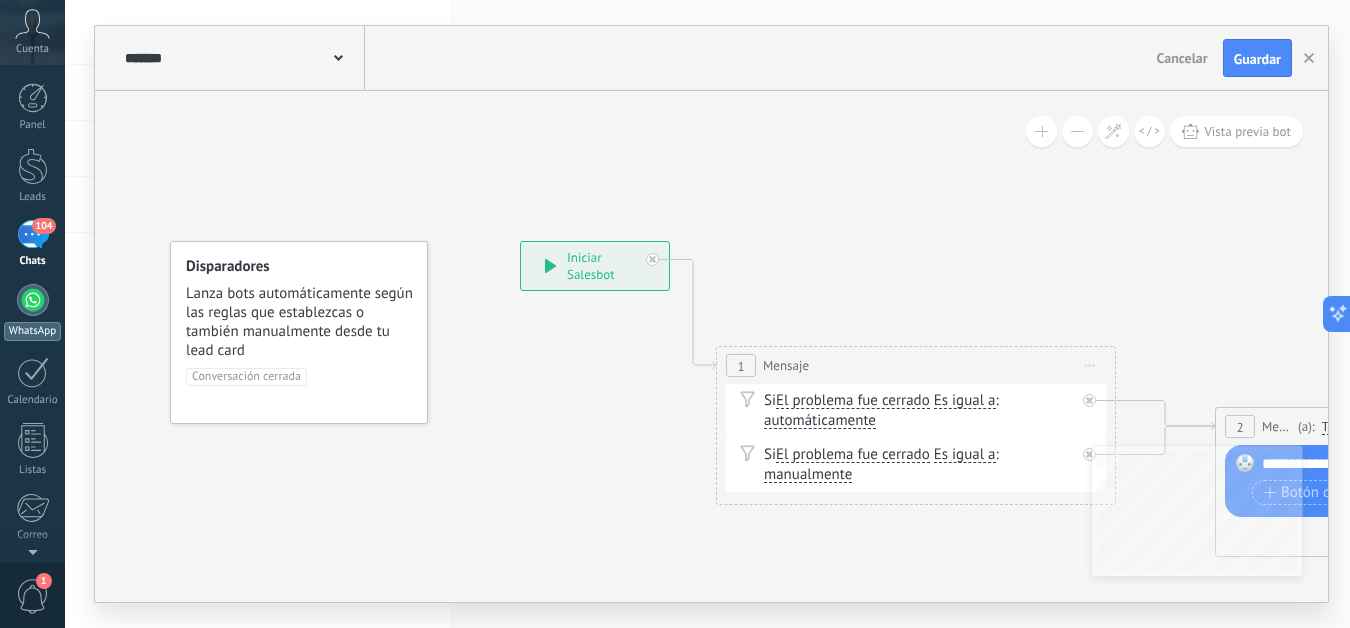 click at bounding box center [33, 300] 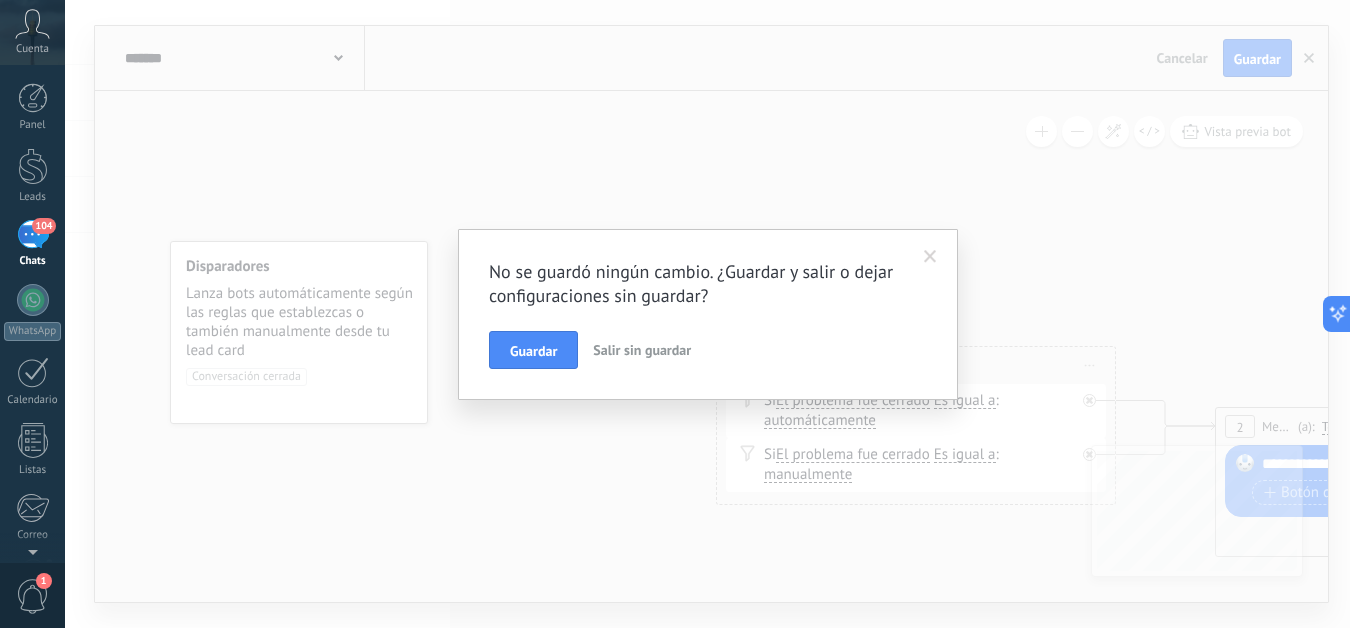 drag, startPoint x: 931, startPoint y: 255, endPoint x: 912, endPoint y: 254, distance: 19.026299 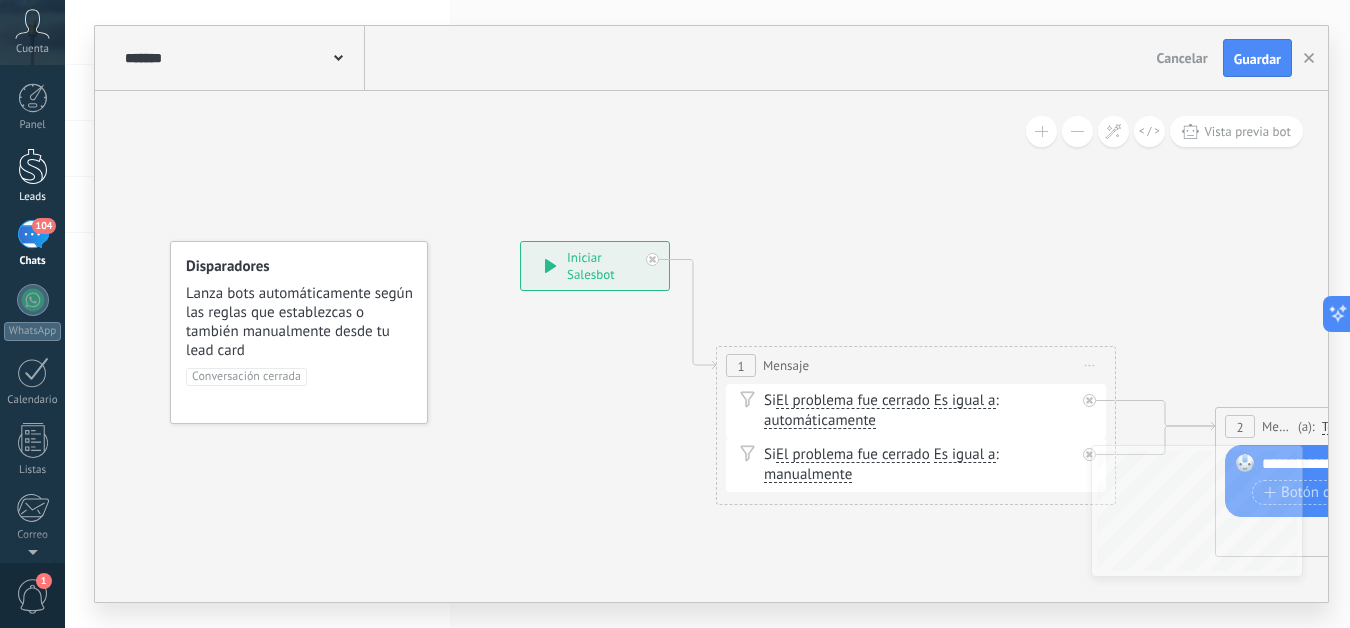 click at bounding box center (33, 166) 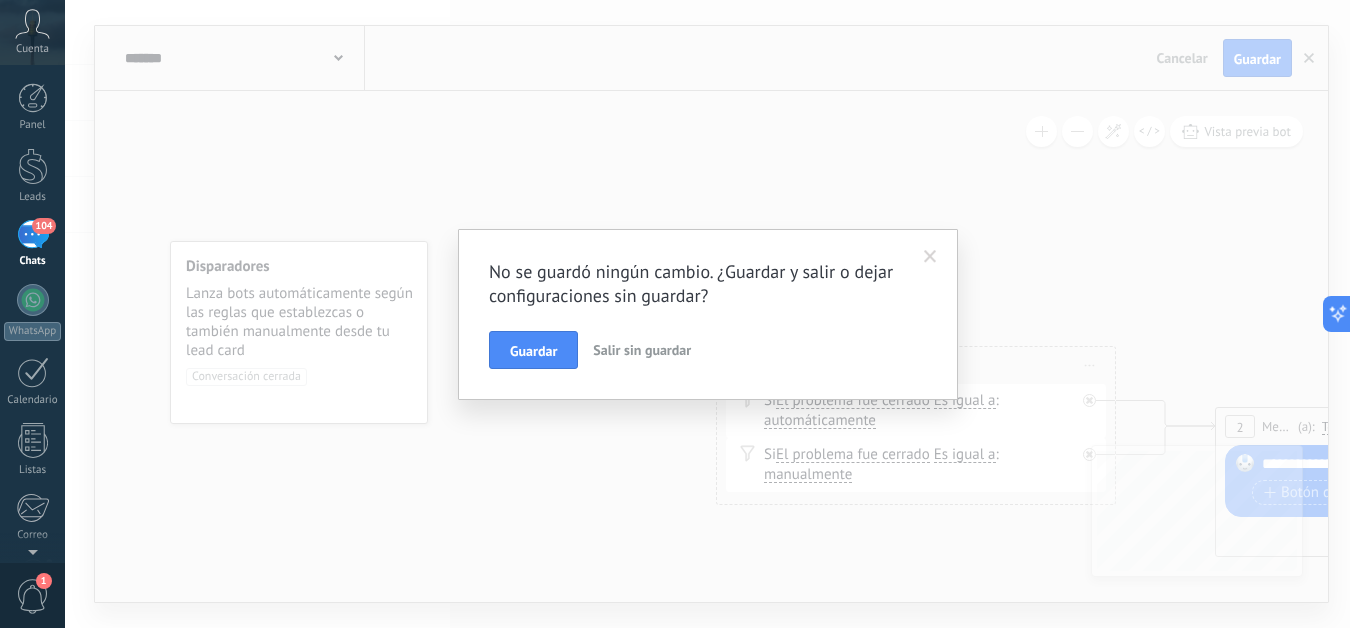 click at bounding box center [930, 257] 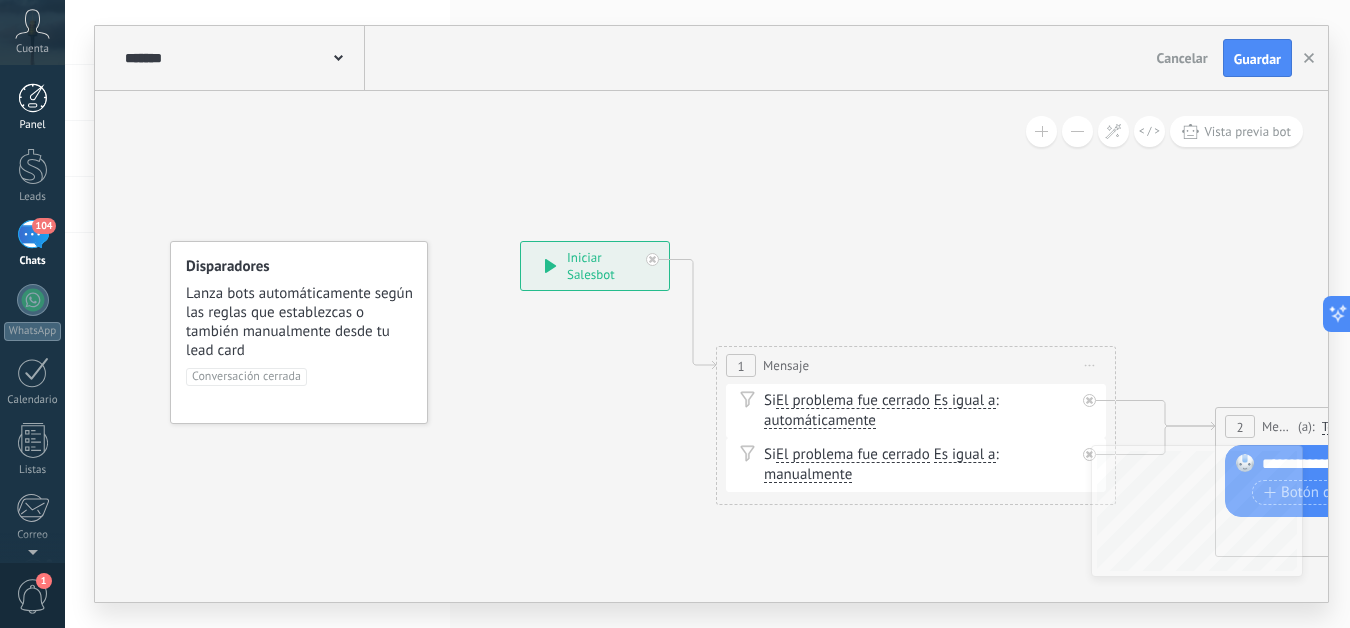 click on "Panel" at bounding box center (33, 125) 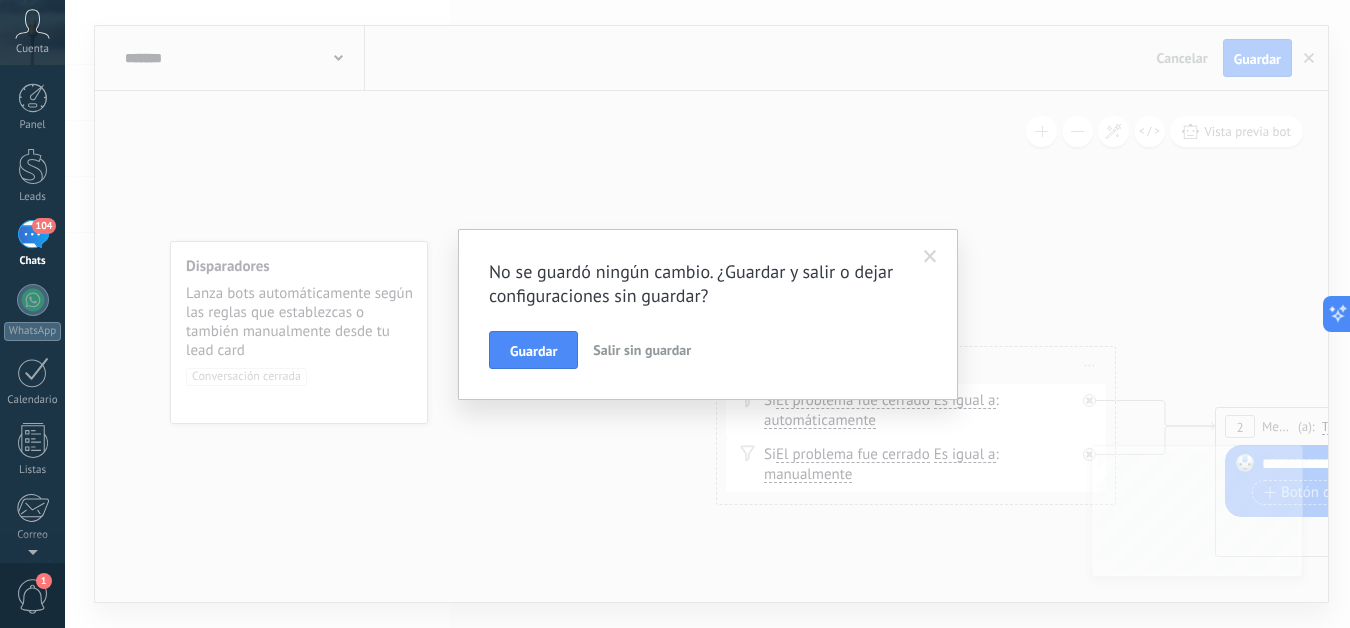 click at bounding box center [930, 257] 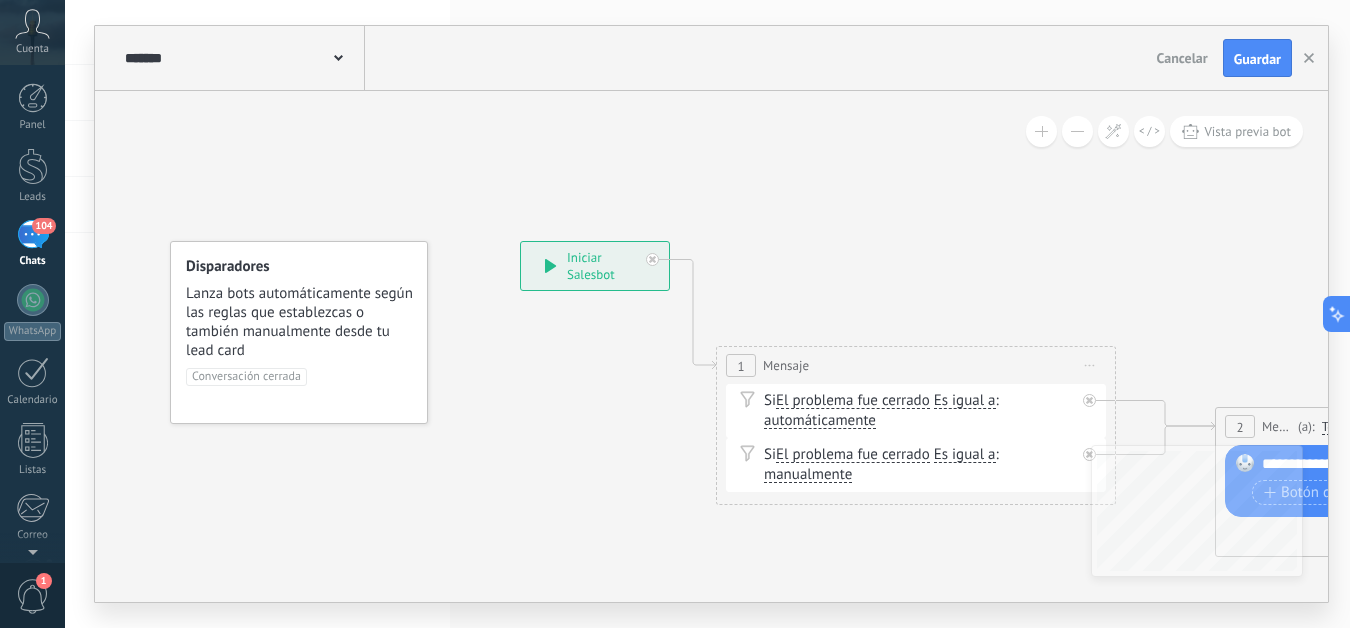 click on "104" at bounding box center [33, 234] 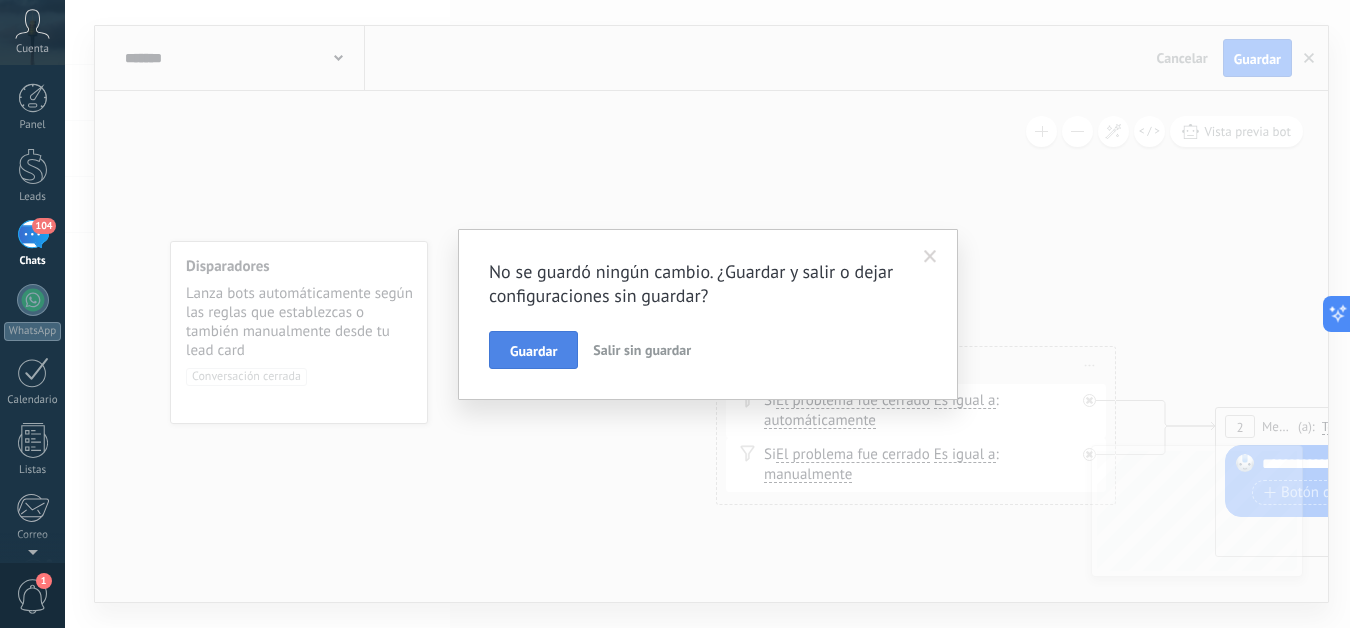 click on "Guardar" at bounding box center [533, 351] 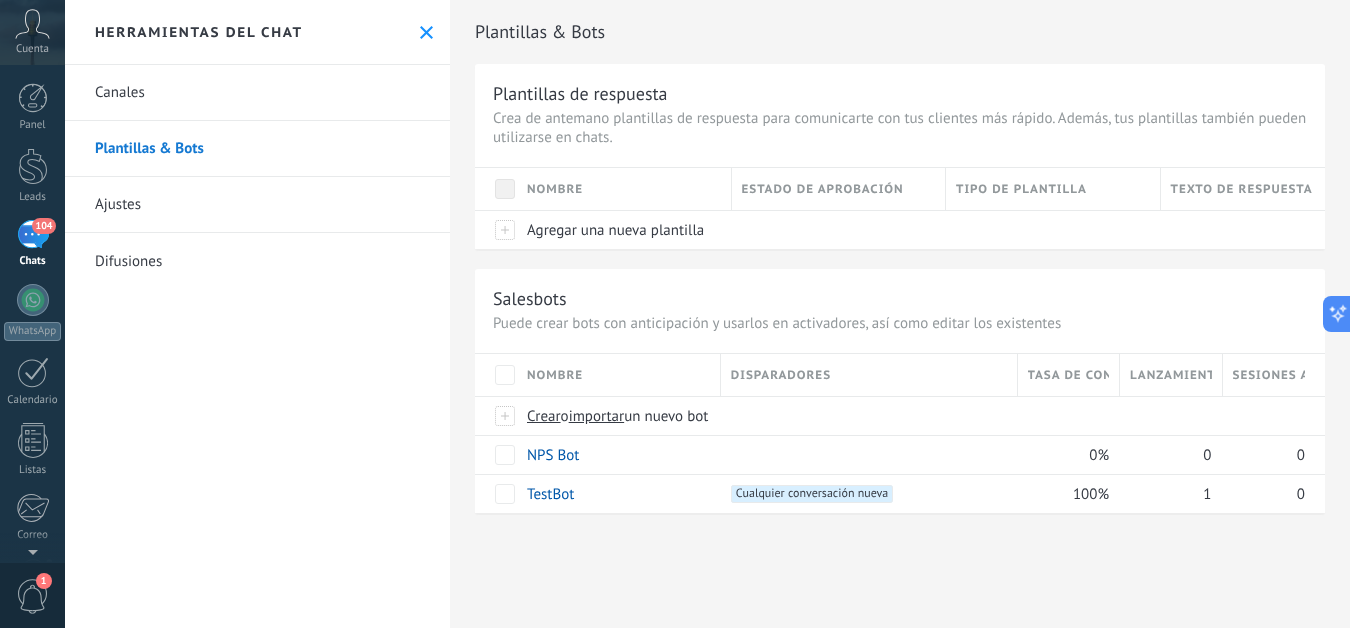 click on "Herramientas del chat" at bounding box center [257, 32] 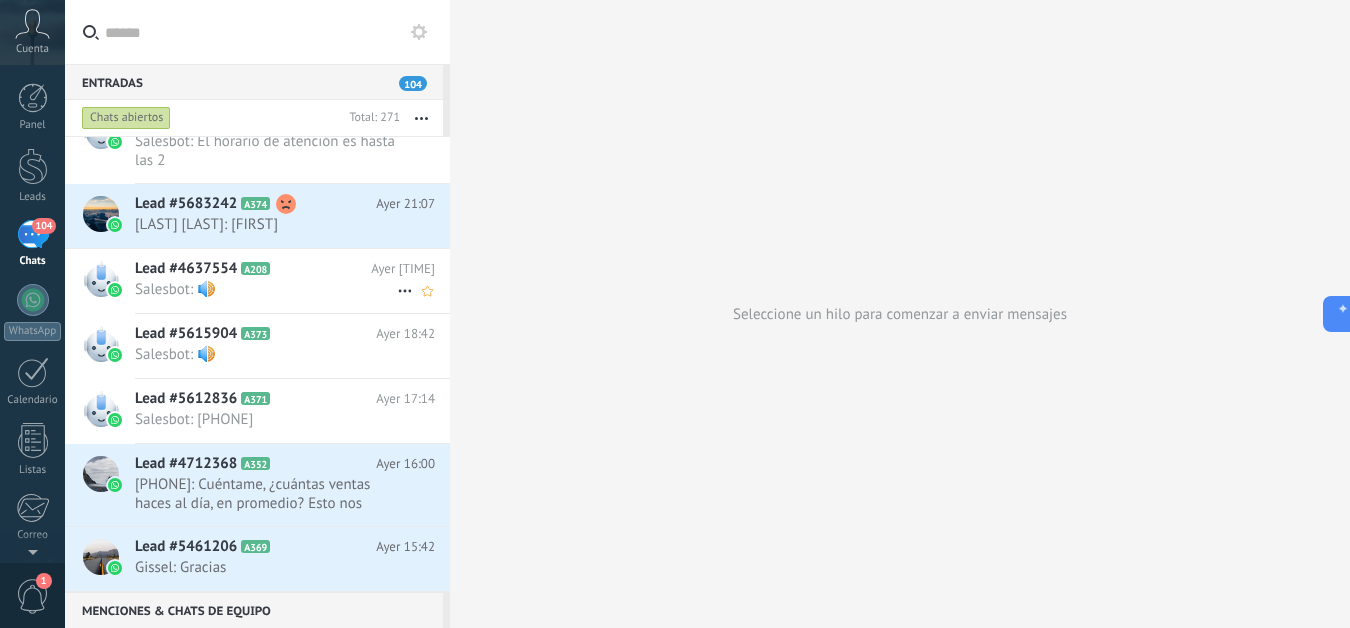 scroll, scrollTop: 0, scrollLeft: 0, axis: both 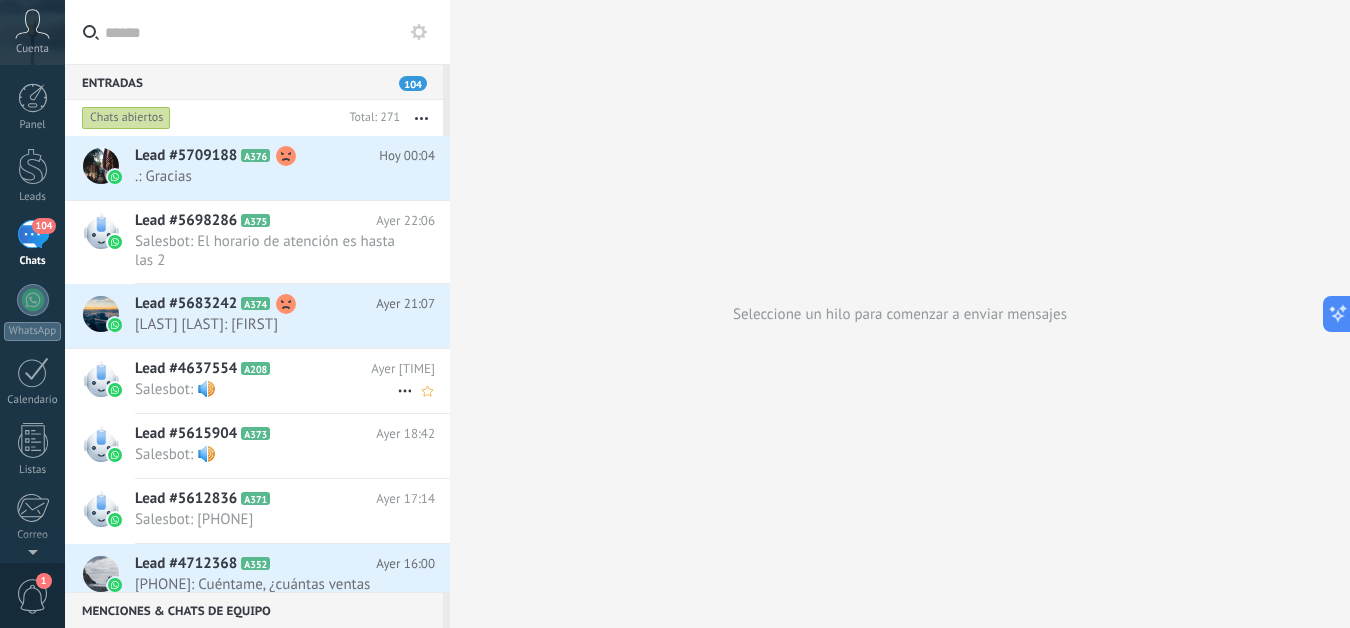 click on "Salesbot: 🔊" at bounding box center [266, 389] 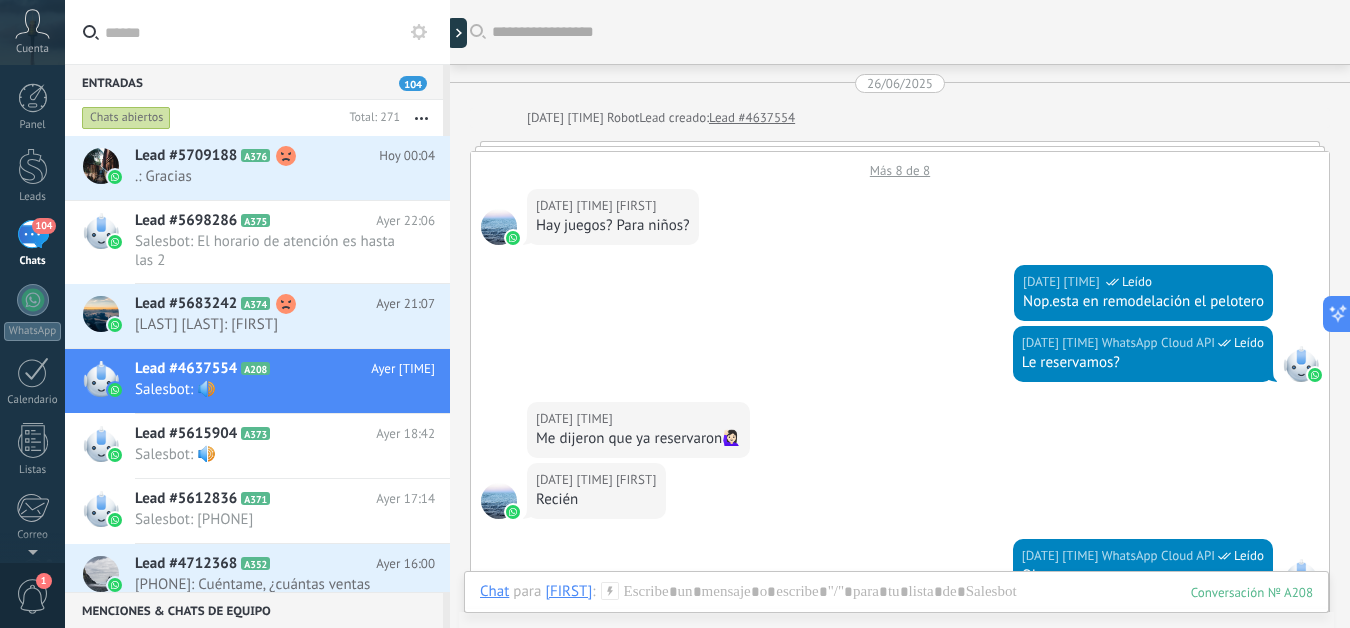 scroll, scrollTop: 1440, scrollLeft: 0, axis: vertical 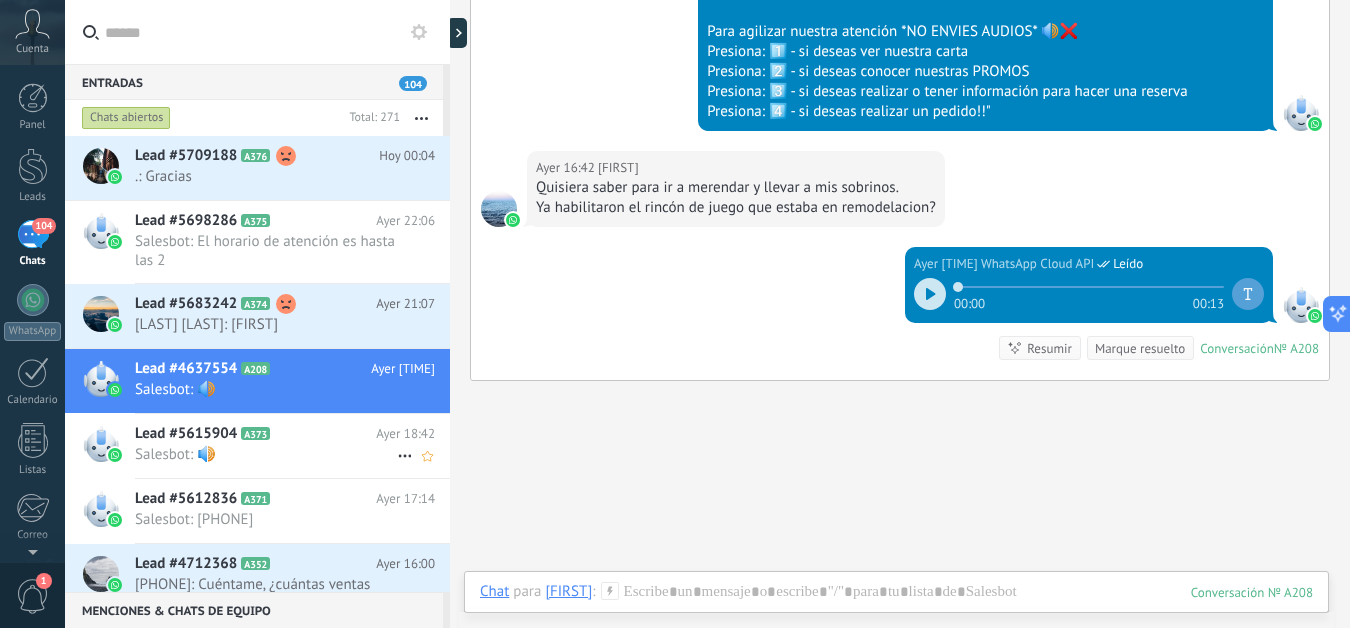 click on "Lead #5615904" at bounding box center [186, 434] 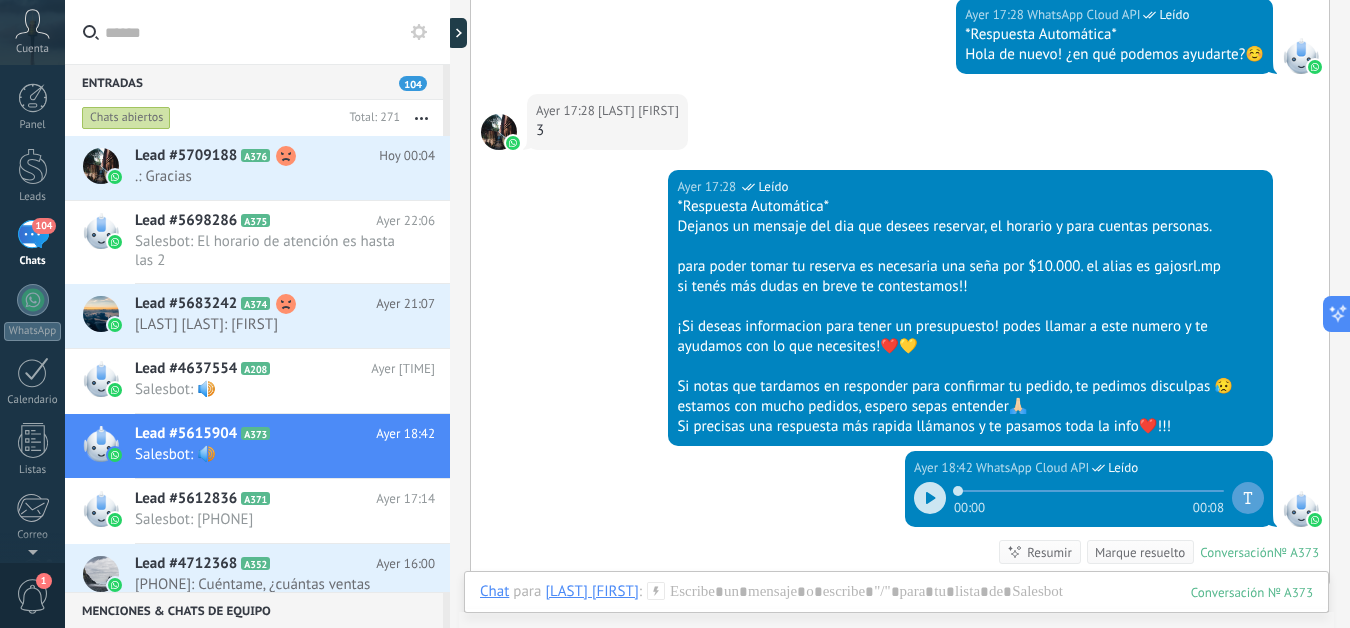 scroll, scrollTop: 763, scrollLeft: 0, axis: vertical 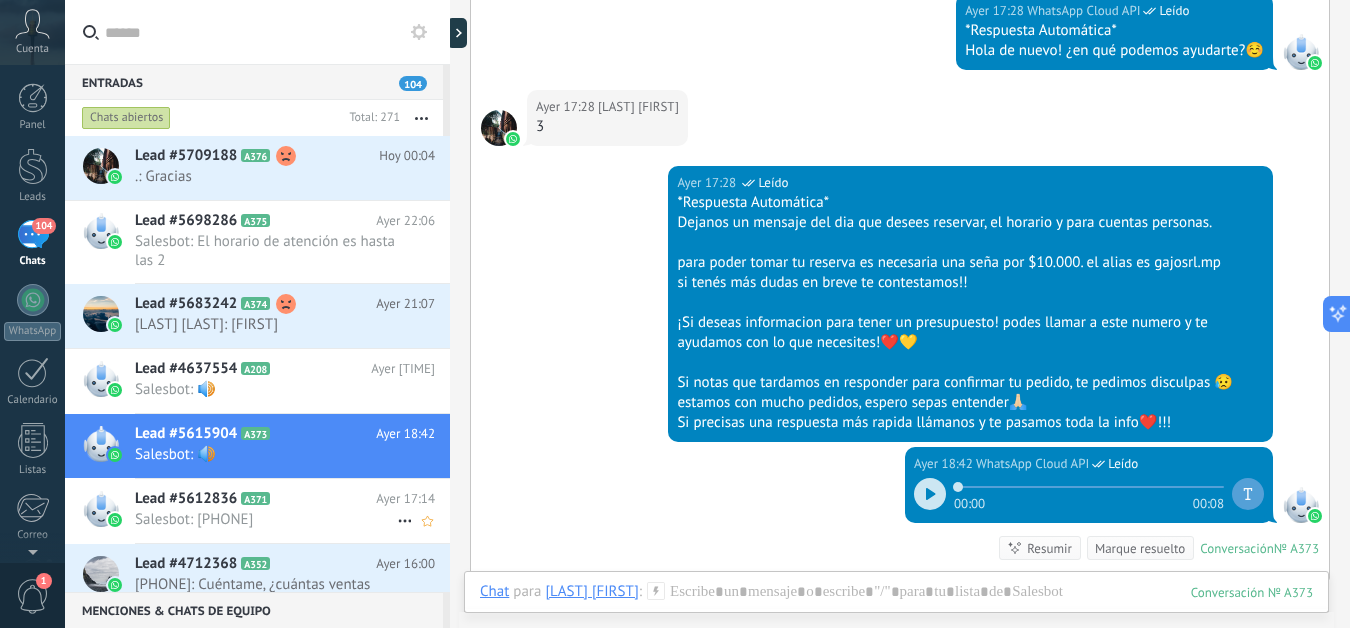 click on "Salesbot: [PHONE]" at bounding box center (266, 519) 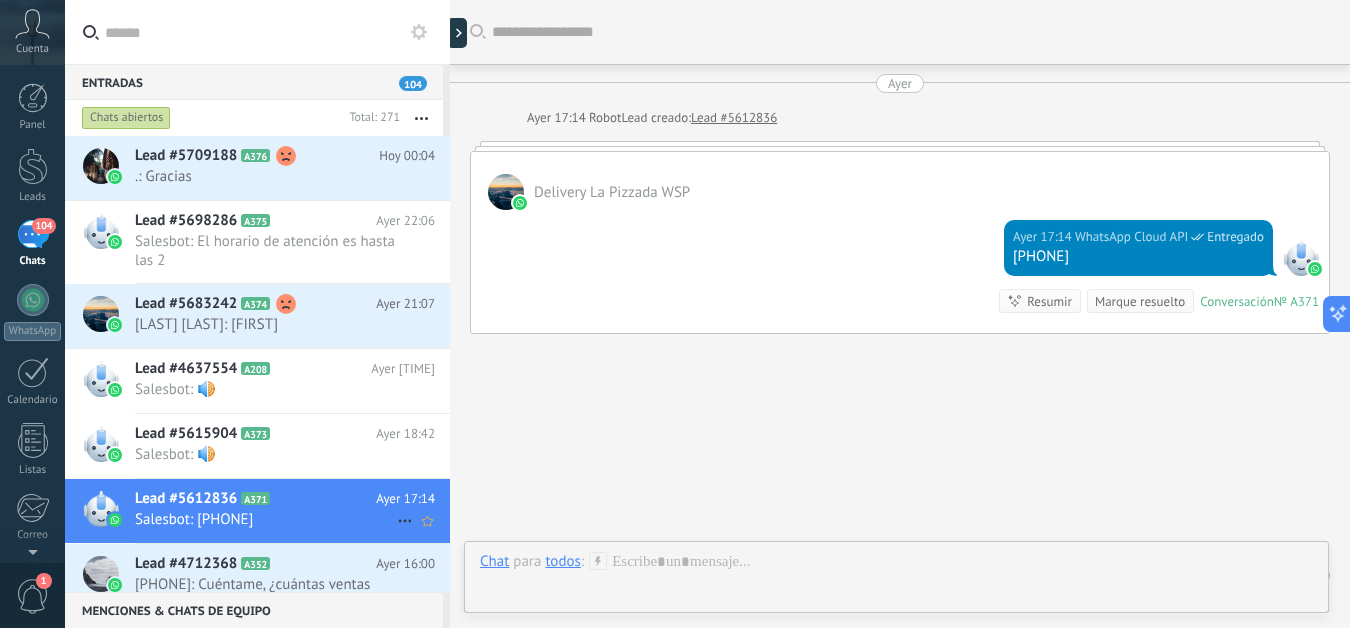 scroll, scrollTop: 55, scrollLeft: 0, axis: vertical 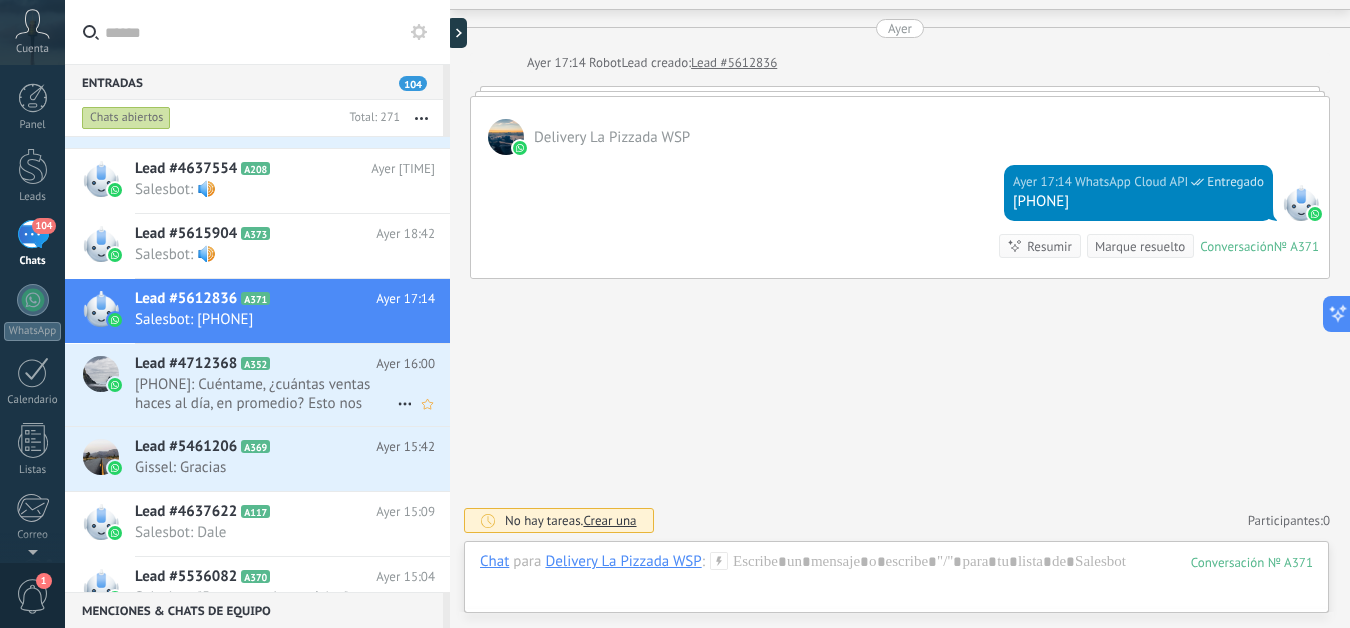 click on "[PHONE]: Cuéntame, ¿cuántas ventas haces al día, en promedio? Esto nos ayudará a mostrarte cómo podríamos aumentar tus ..." at bounding box center (266, 394) 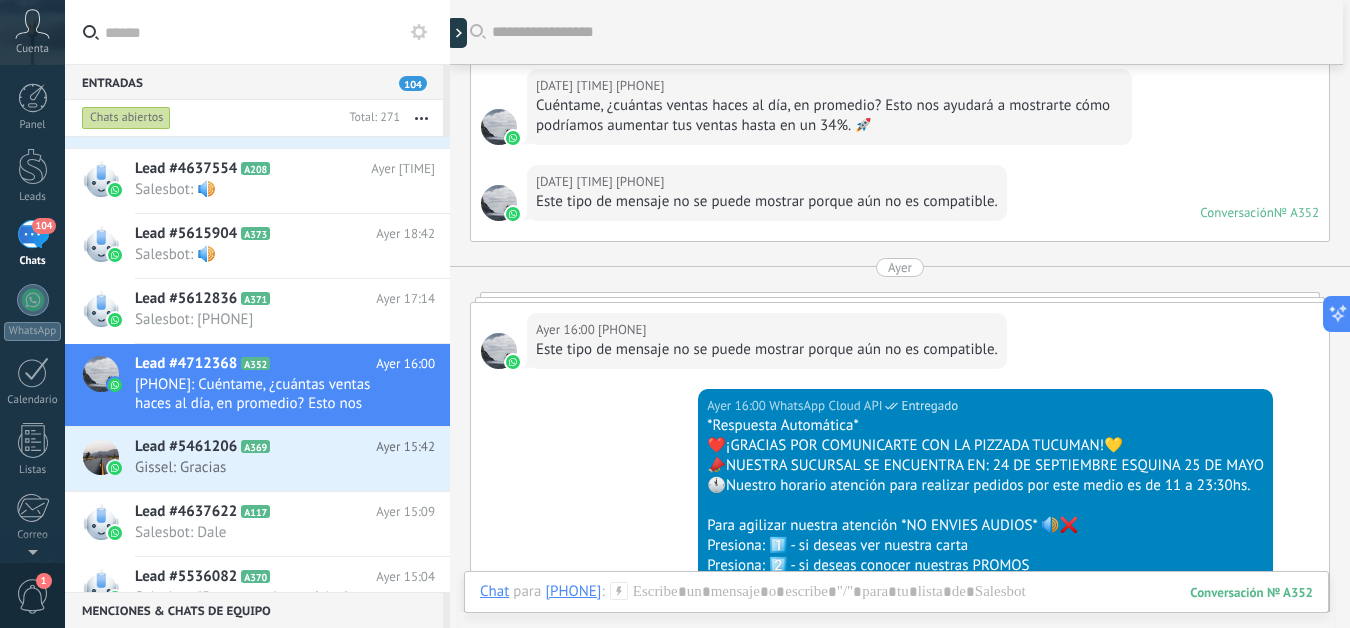 scroll, scrollTop: 1356, scrollLeft: 0, axis: vertical 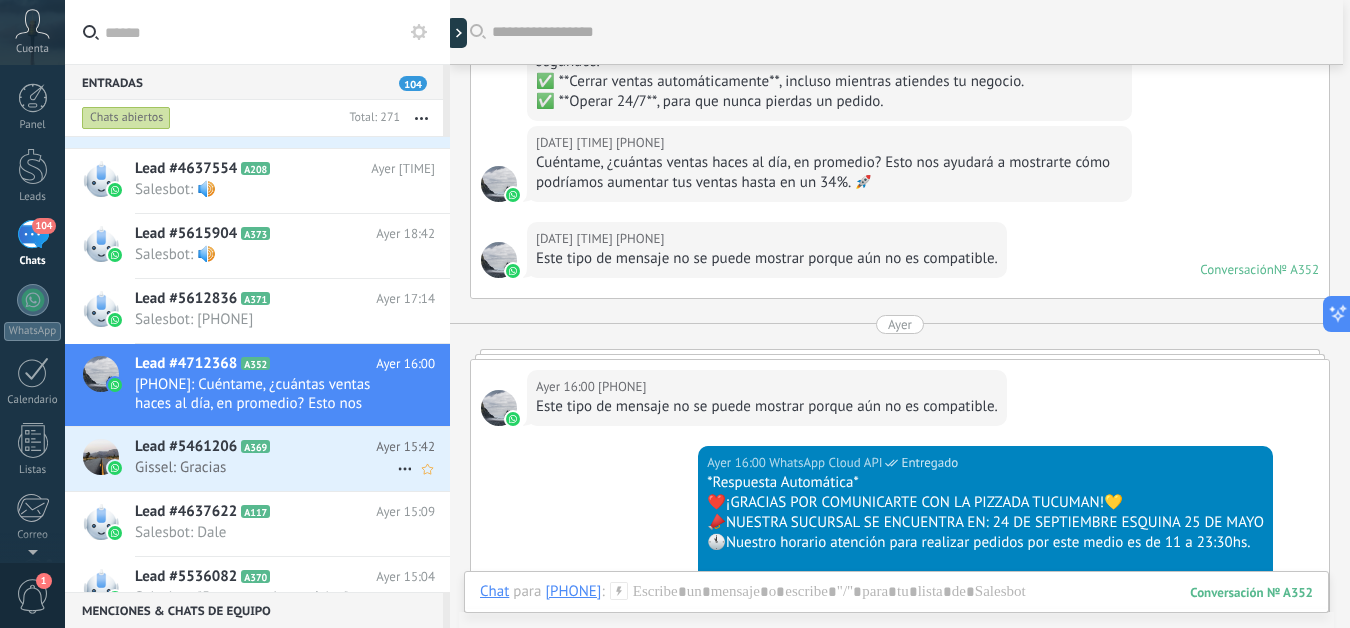 click on "A369" at bounding box center [255, 446] 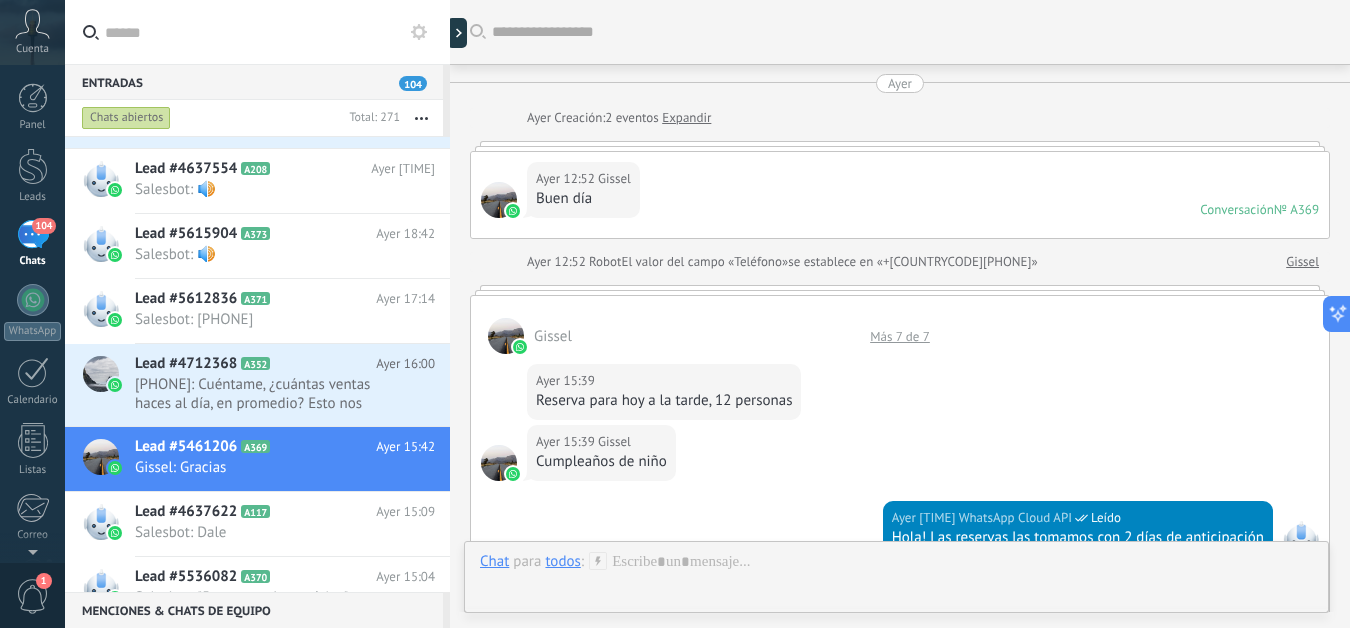 scroll, scrollTop: 747, scrollLeft: 0, axis: vertical 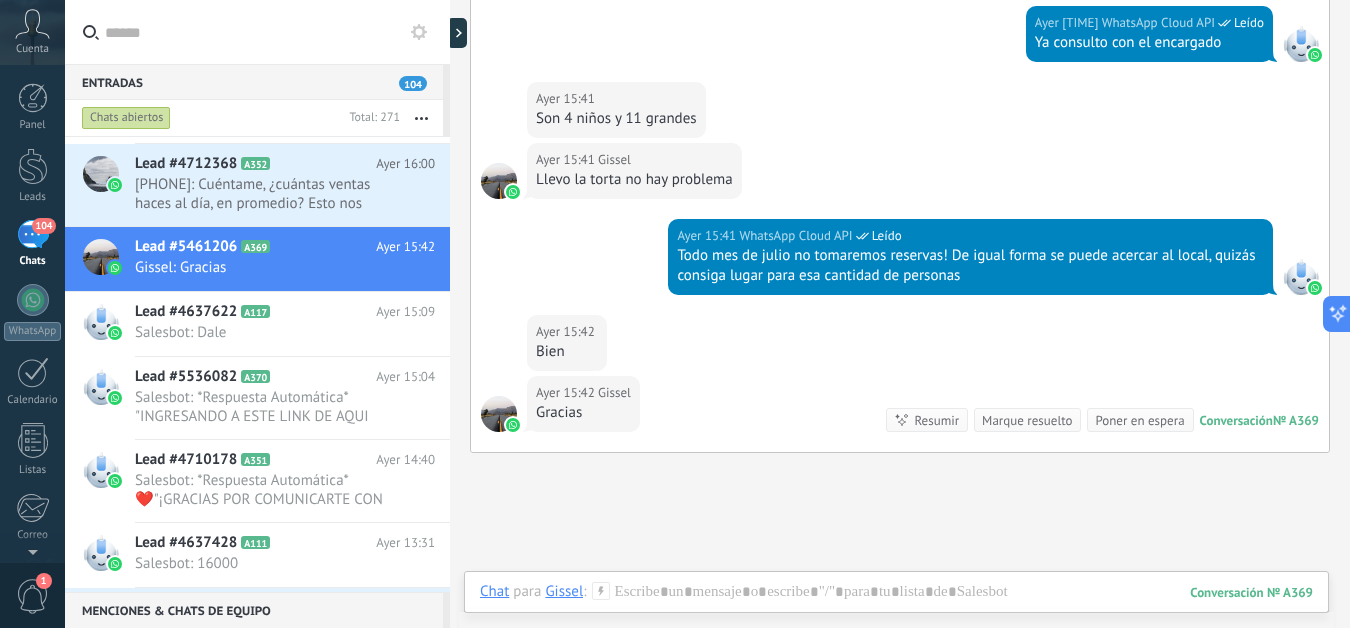 click at bounding box center (499, -447) 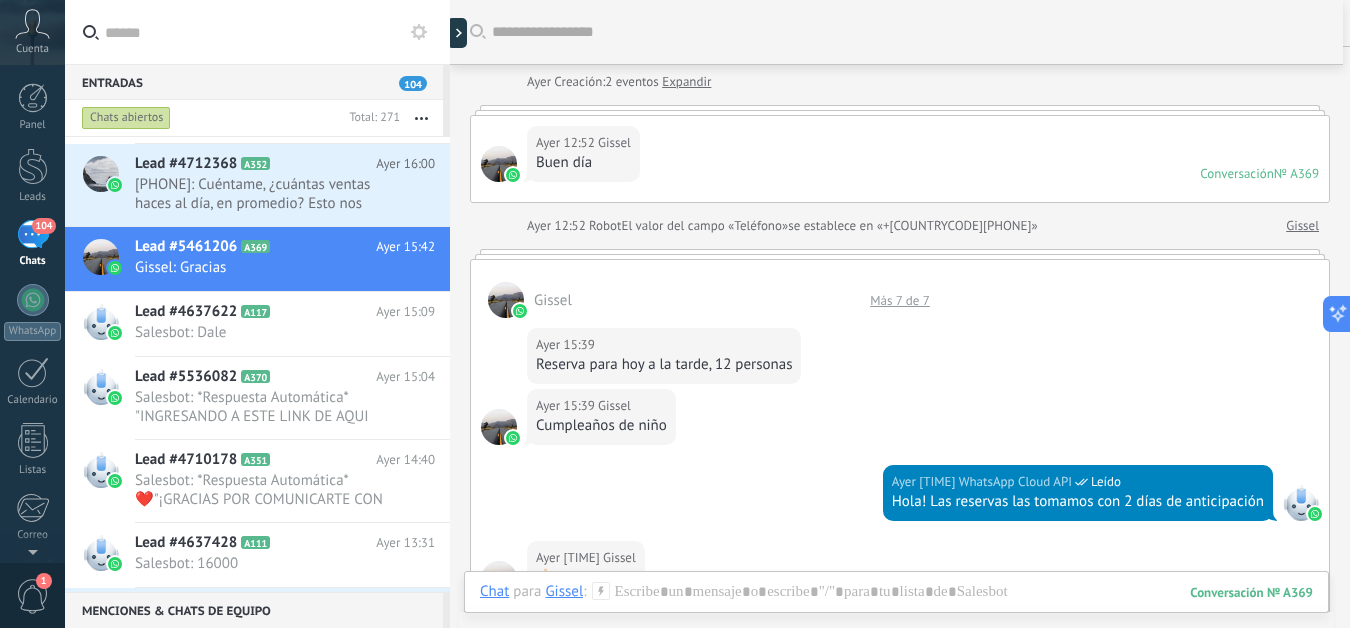 scroll, scrollTop: 0, scrollLeft: 0, axis: both 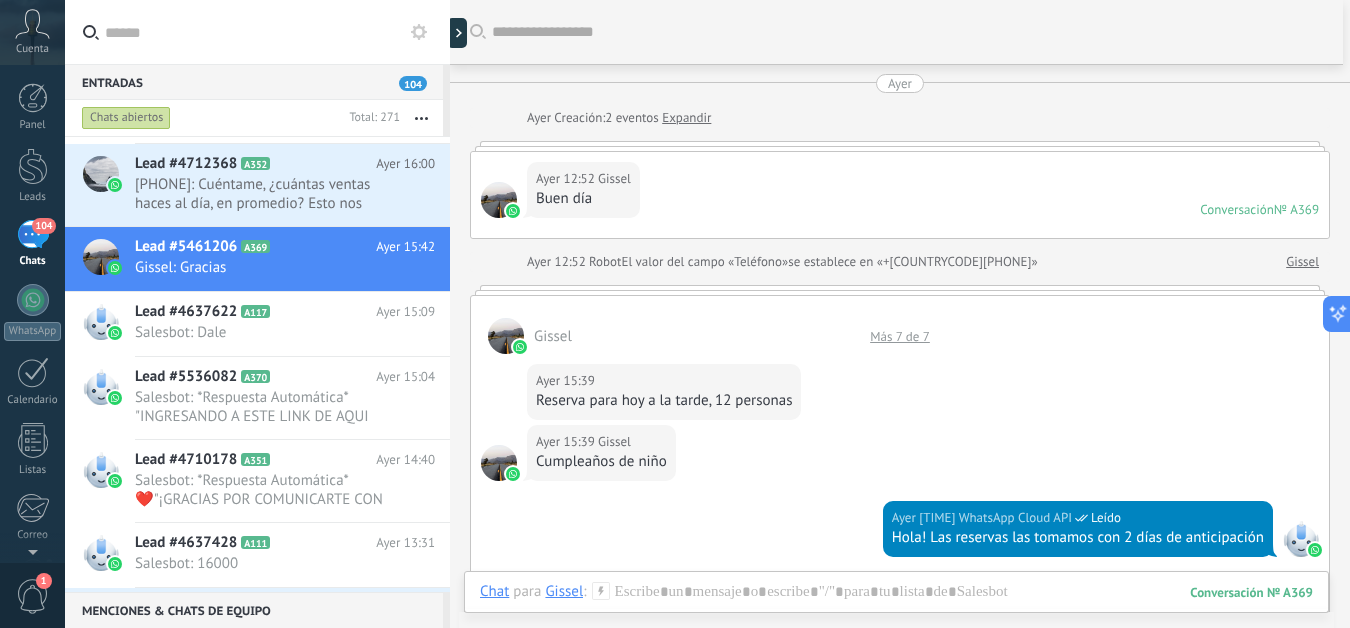 click at bounding box center (499, 200) 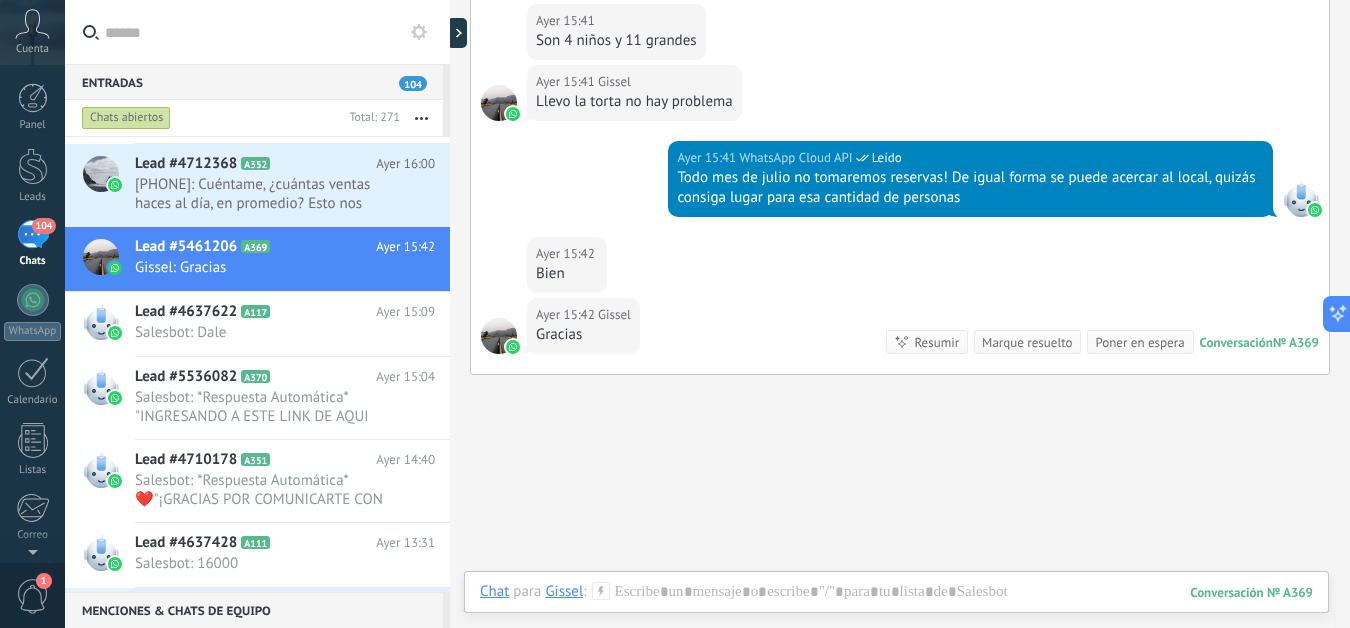 scroll, scrollTop: 800, scrollLeft: 0, axis: vertical 